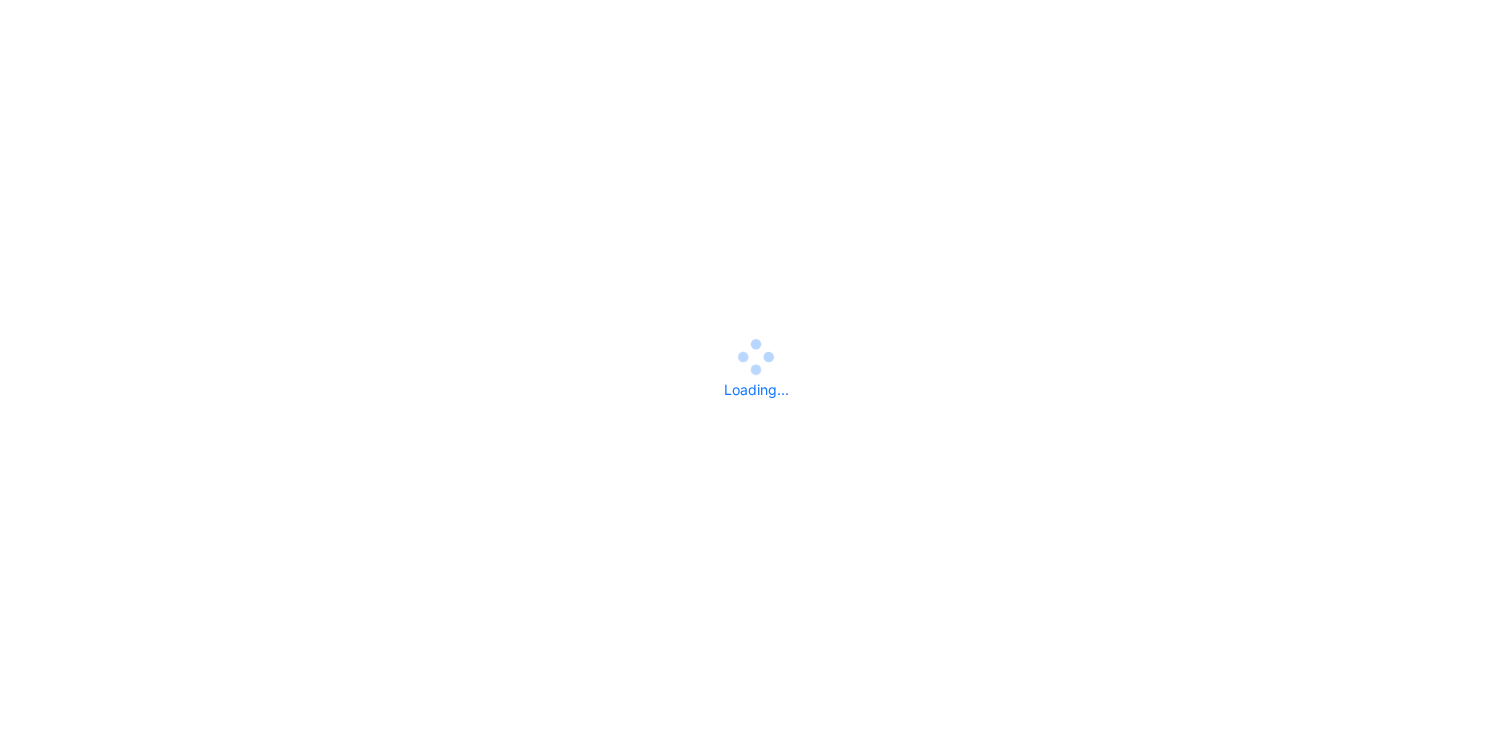 scroll, scrollTop: 0, scrollLeft: 0, axis: both 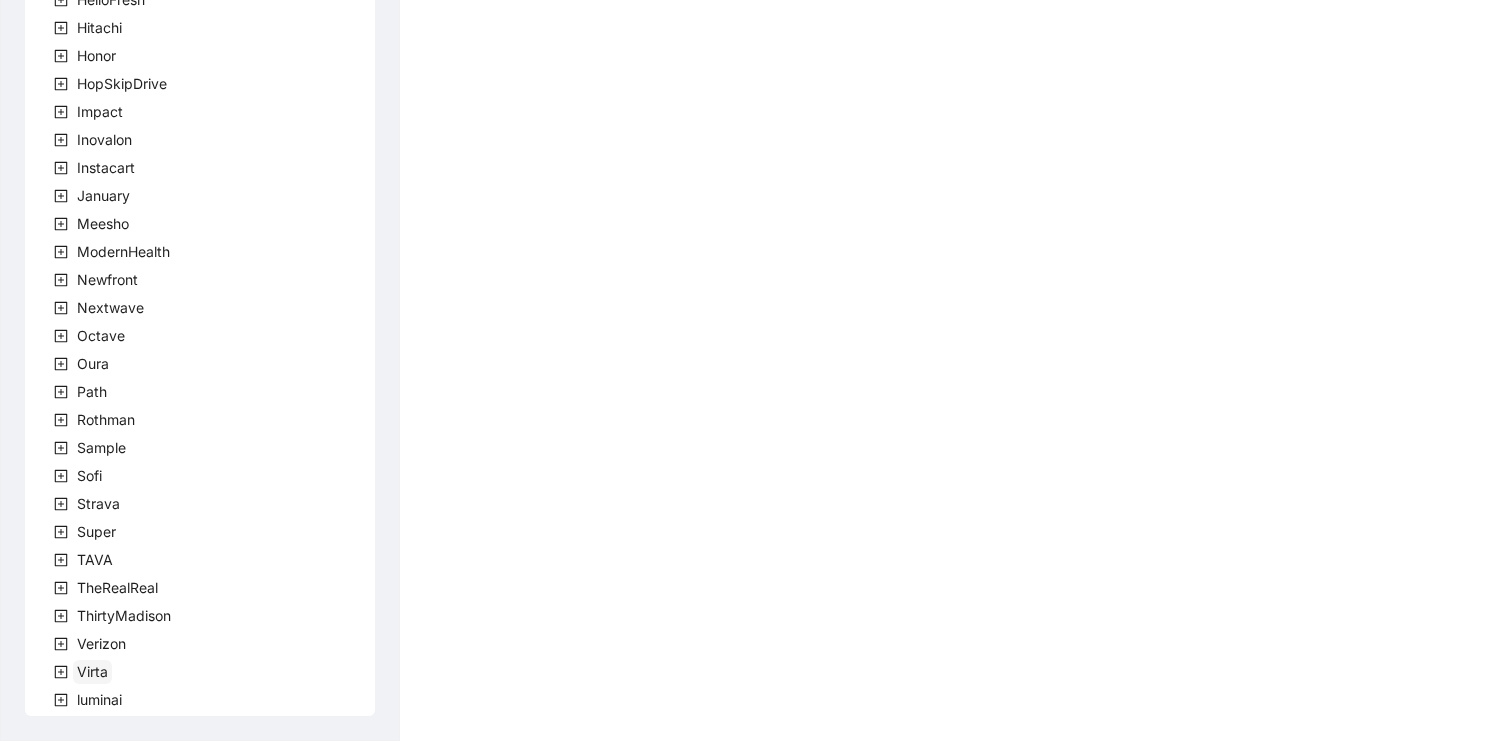 click on "Virta" at bounding box center [92, 671] 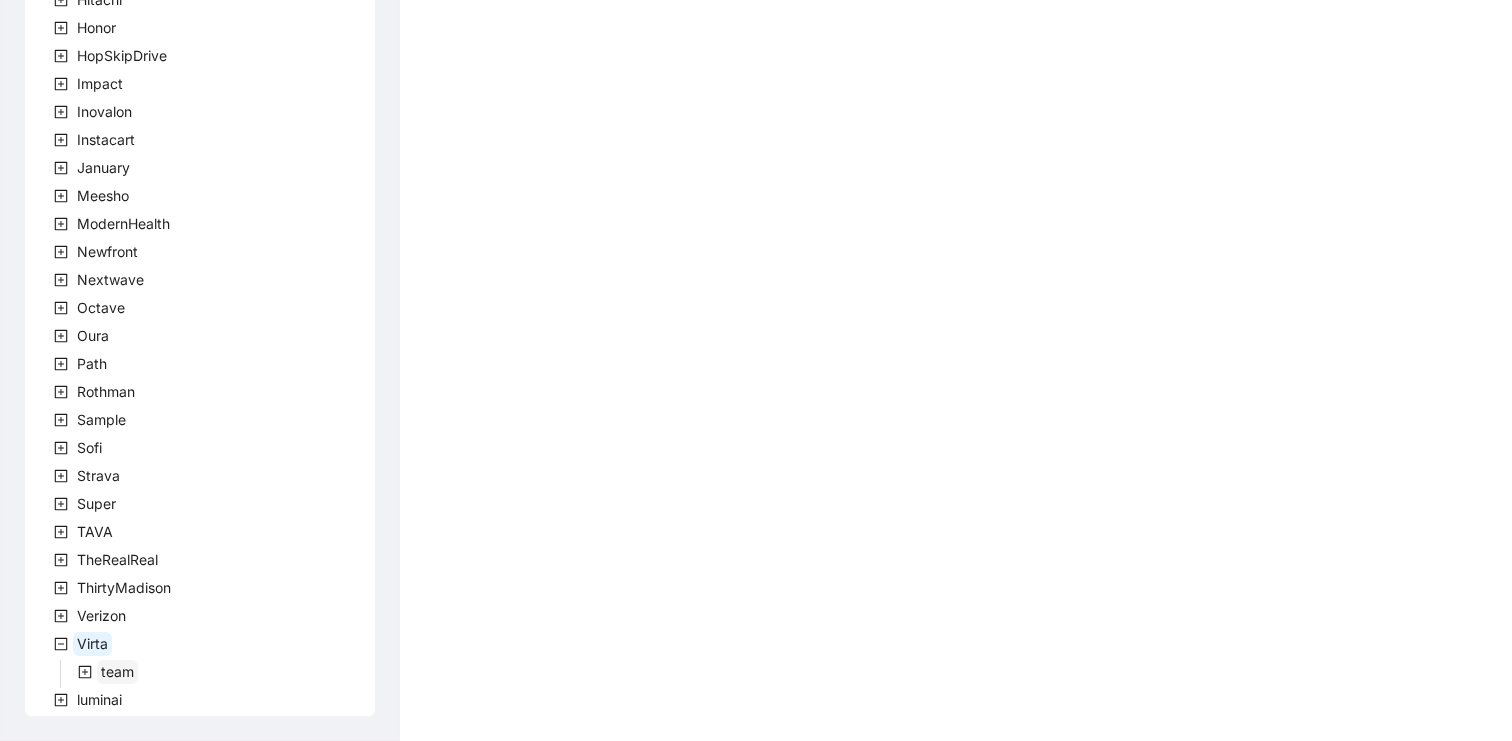 click on "team" at bounding box center [117, 671] 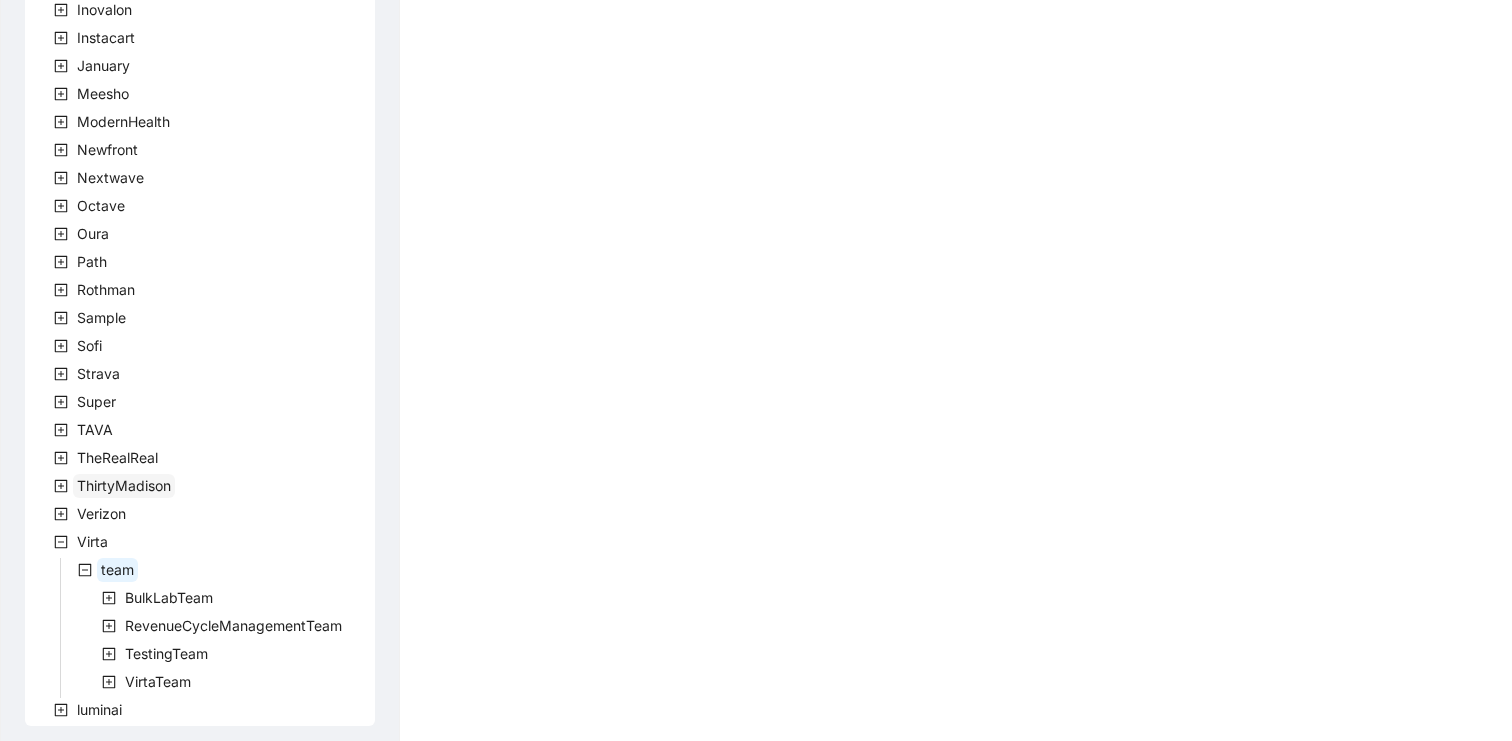scroll, scrollTop: 695, scrollLeft: 0, axis: vertical 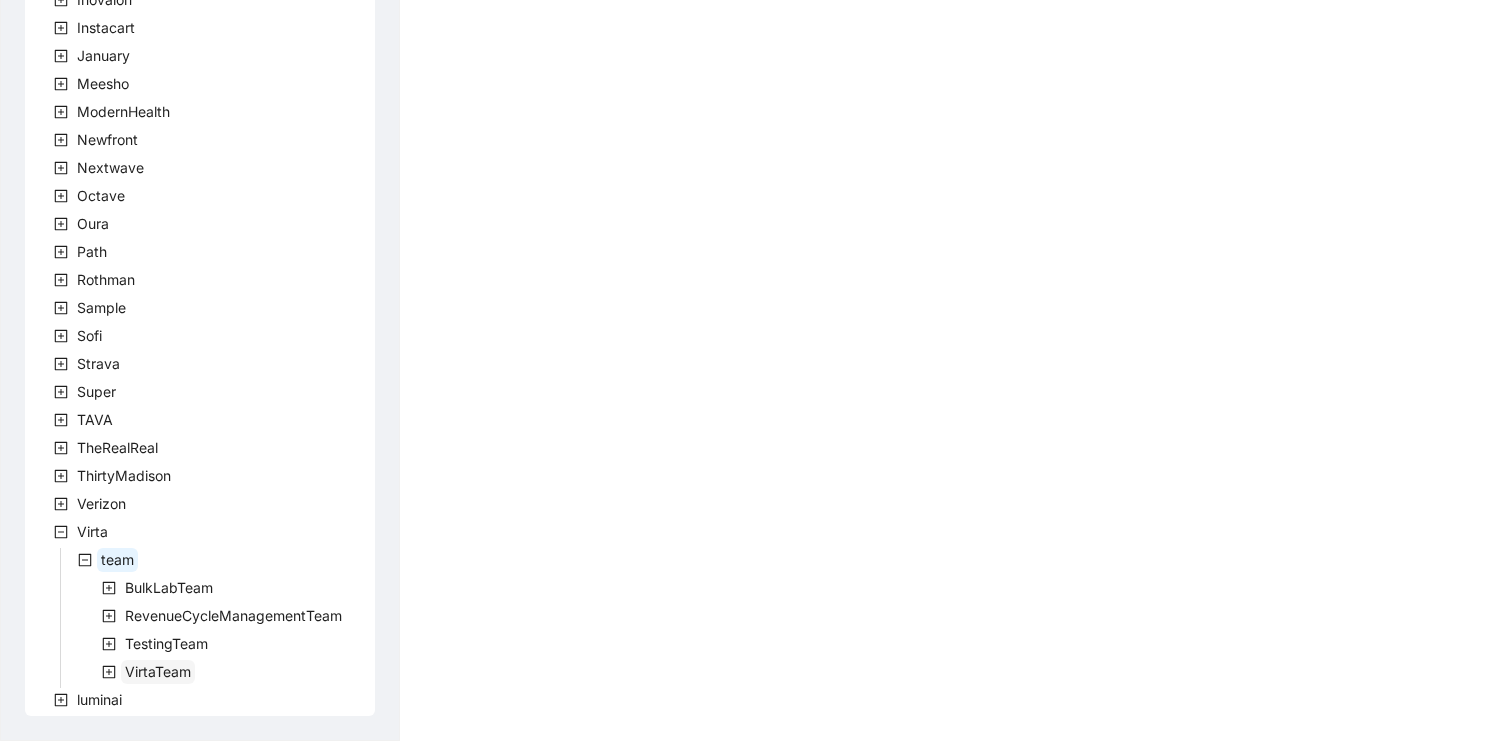 click on "VirtaTeam" at bounding box center [158, 671] 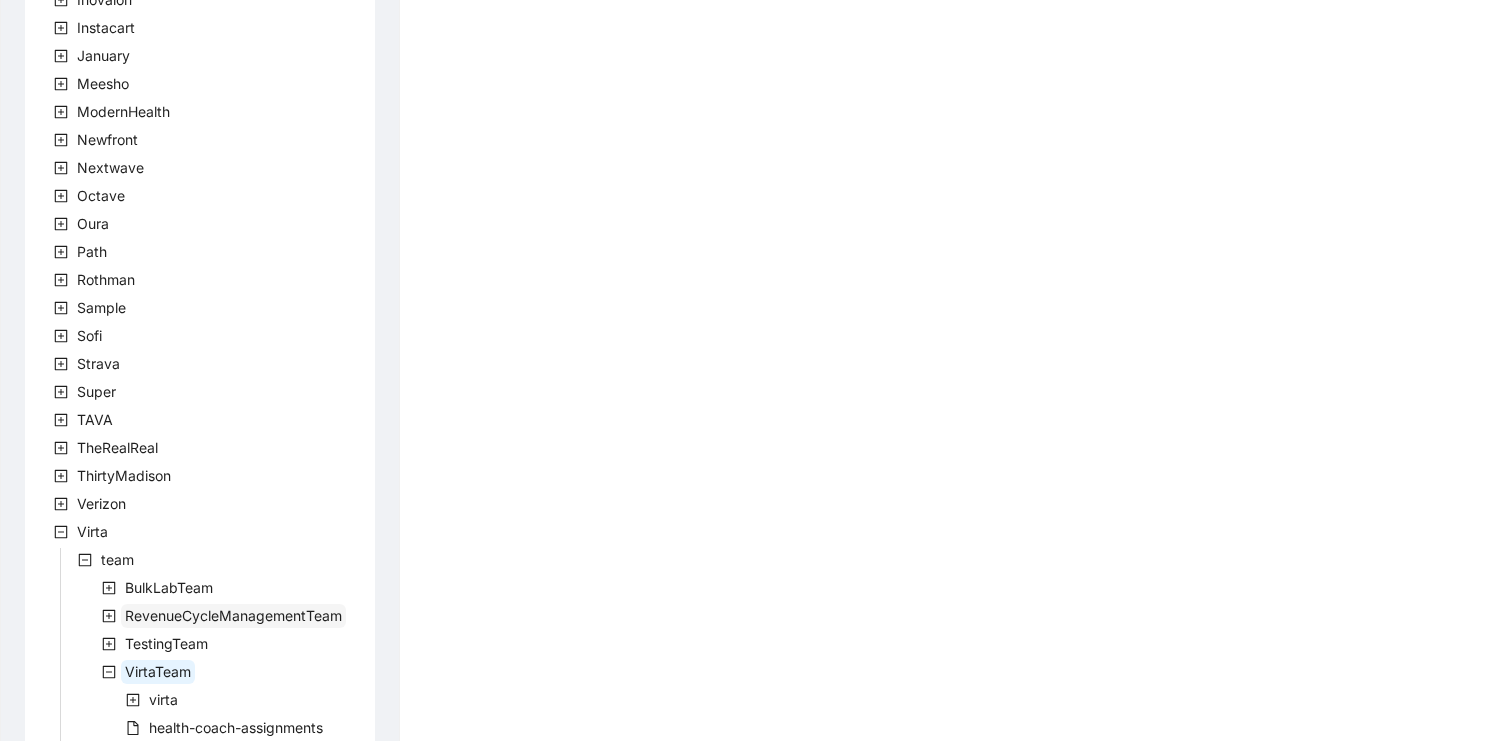 click on "RevenueCycleManagementTeam" at bounding box center (233, 615) 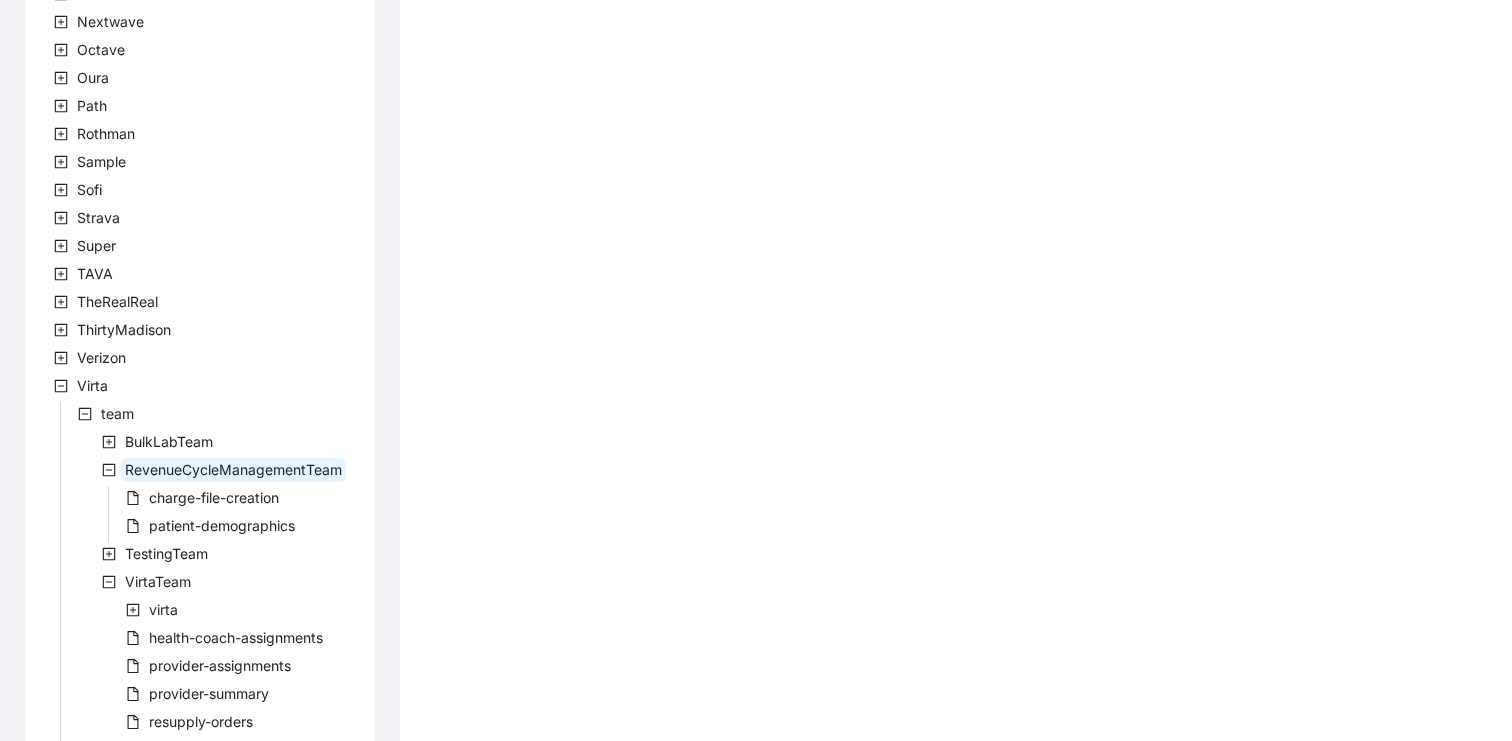 scroll, scrollTop: 852, scrollLeft: 0, axis: vertical 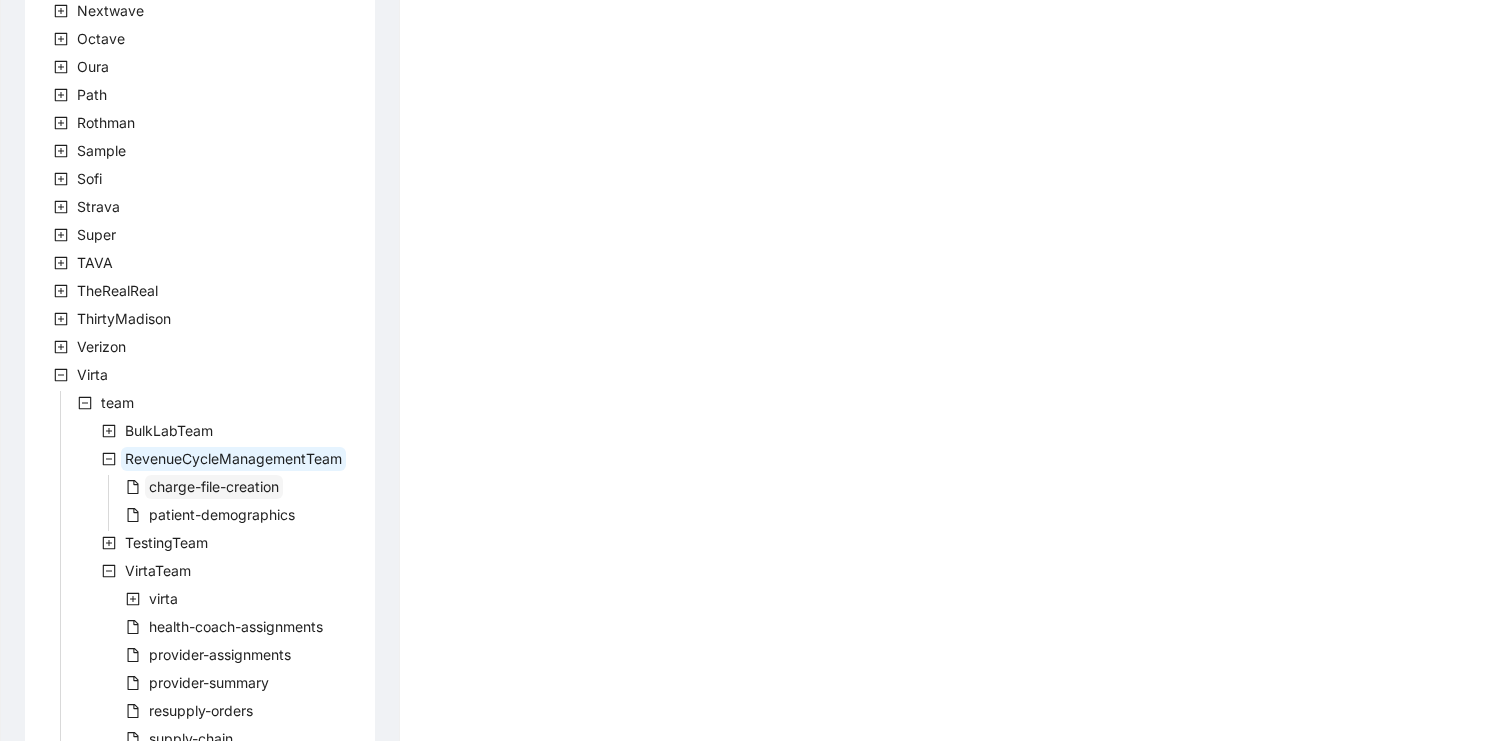 click on "charge-file-creation" at bounding box center (214, 486) 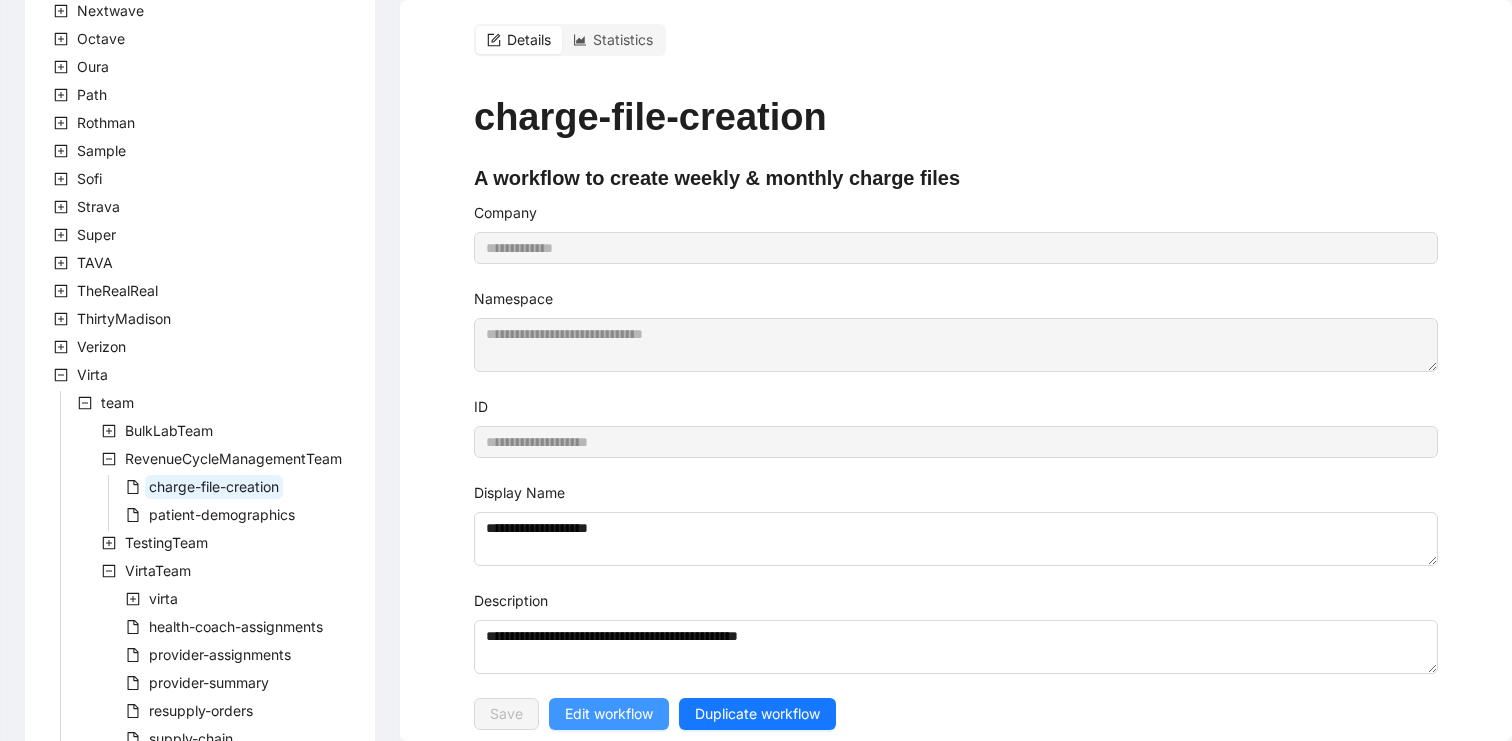 click on "Edit workflow" at bounding box center (609, 714) 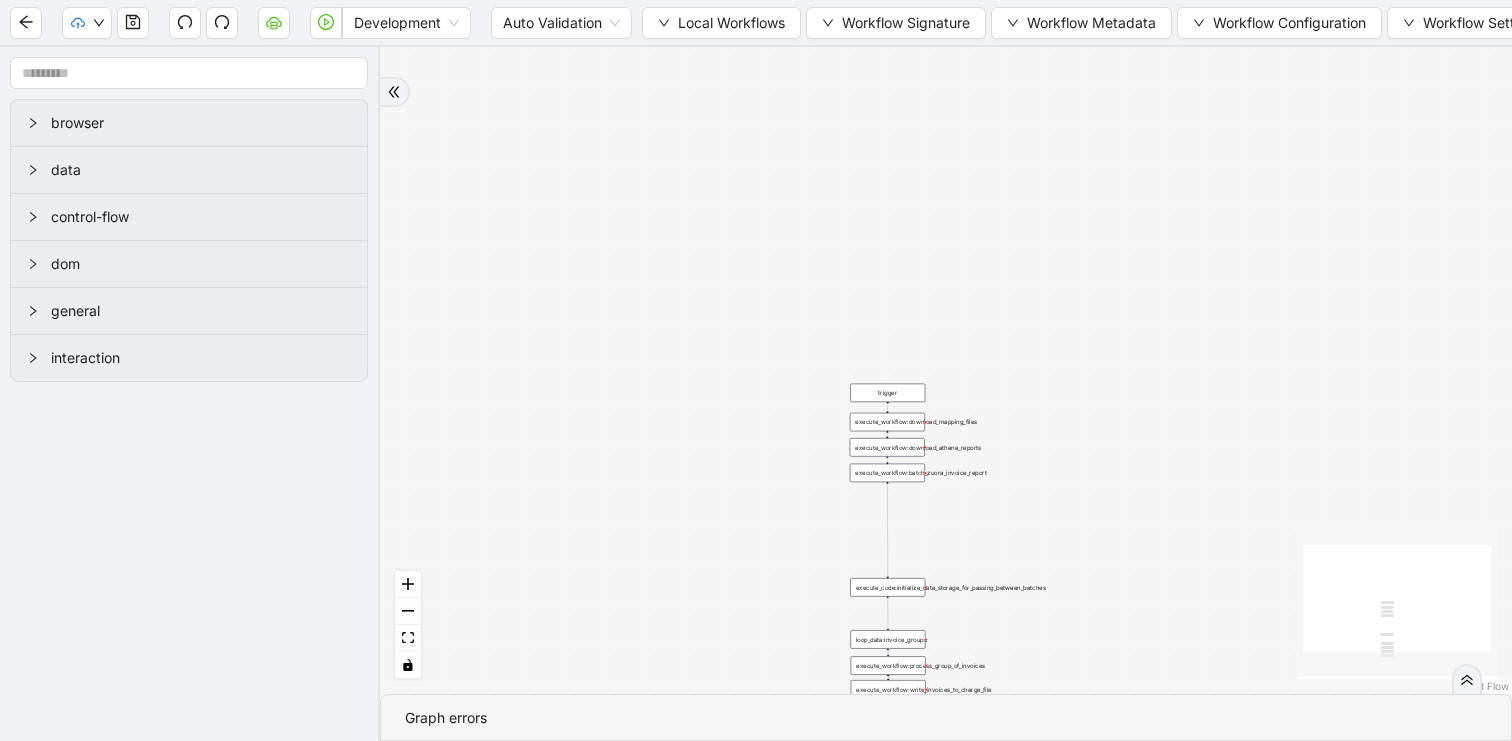 drag, startPoint x: 994, startPoint y: 263, endPoint x: 746, endPoint y: 654, distance: 463.01727 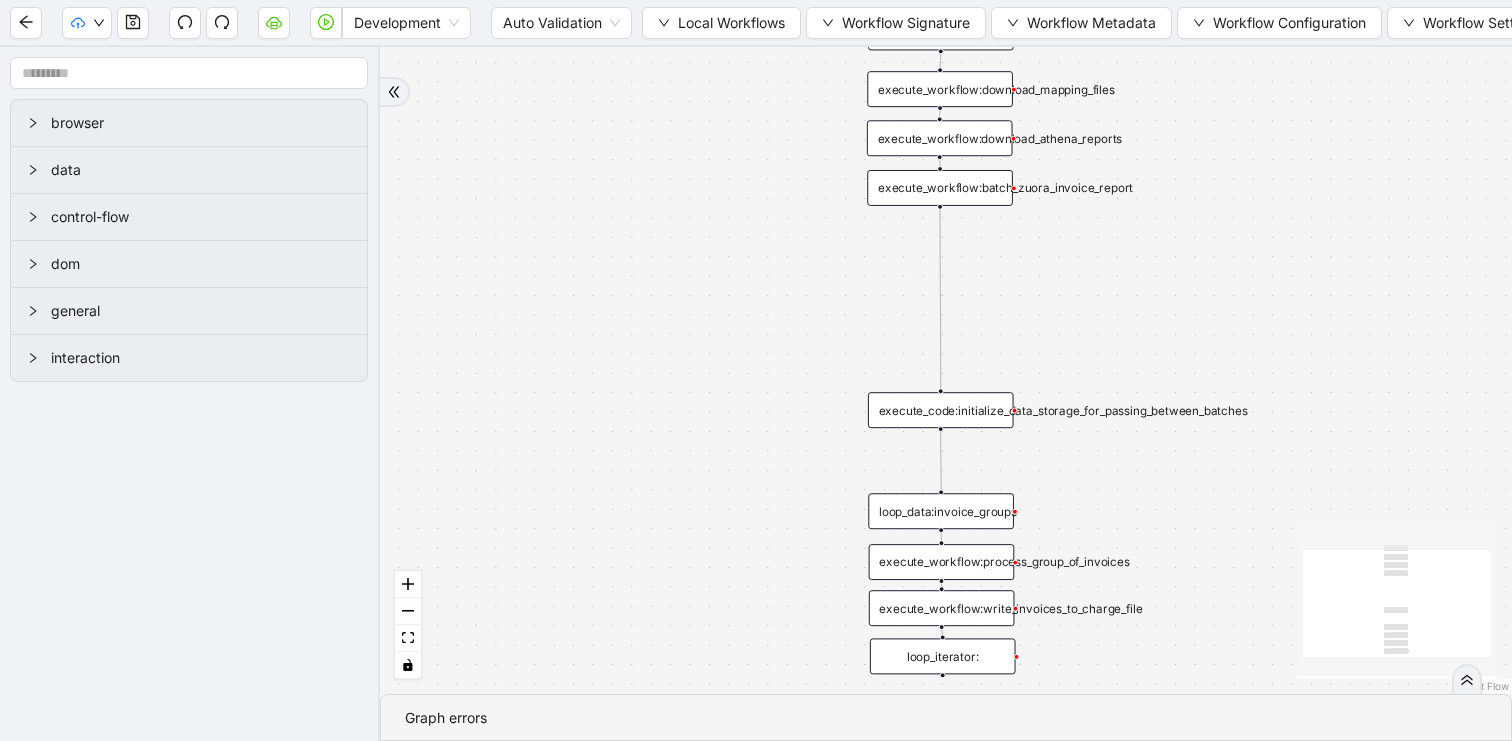 drag, startPoint x: 773, startPoint y: 444, endPoint x: 729, endPoint y: 248, distance: 200.87807 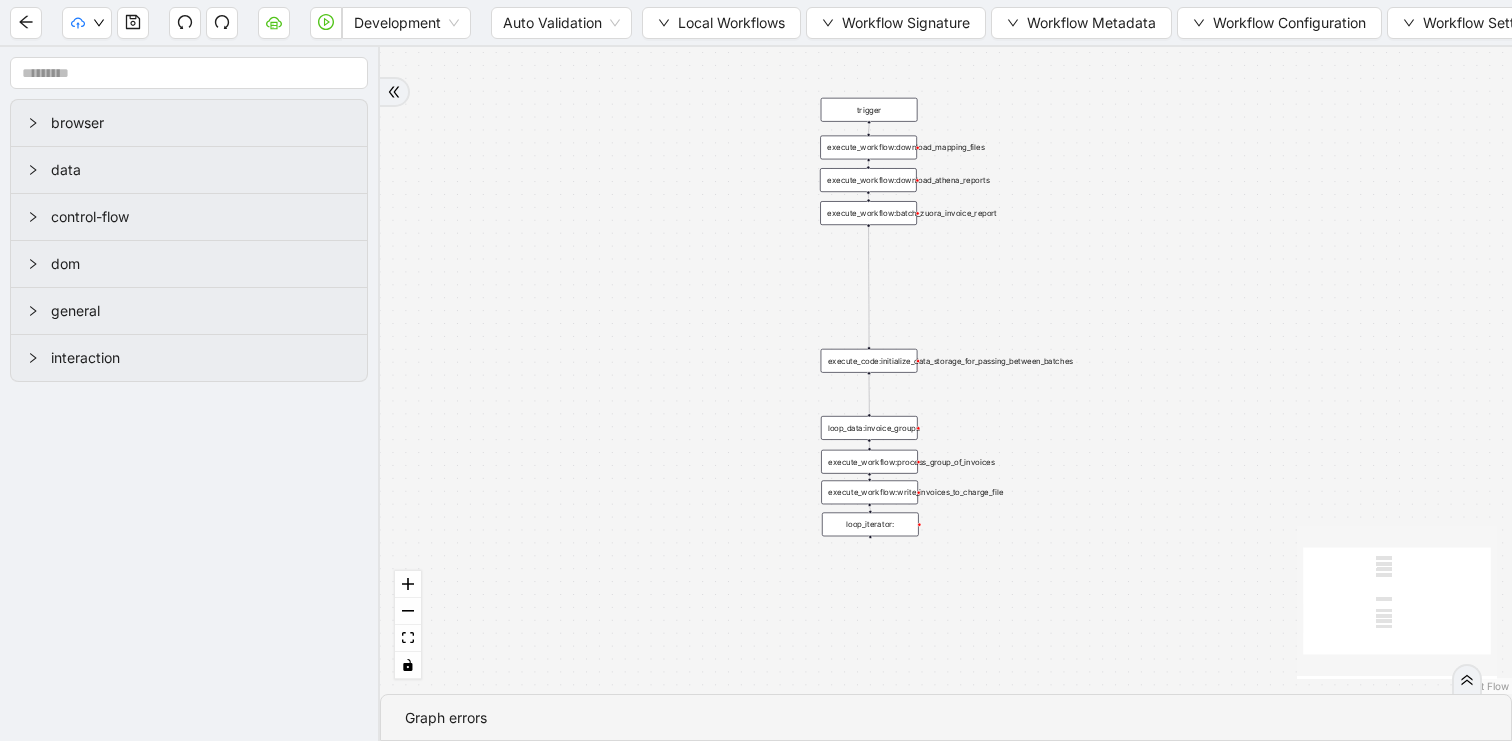 drag, startPoint x: 729, startPoint y: 248, endPoint x: 729, endPoint y: 279, distance: 31 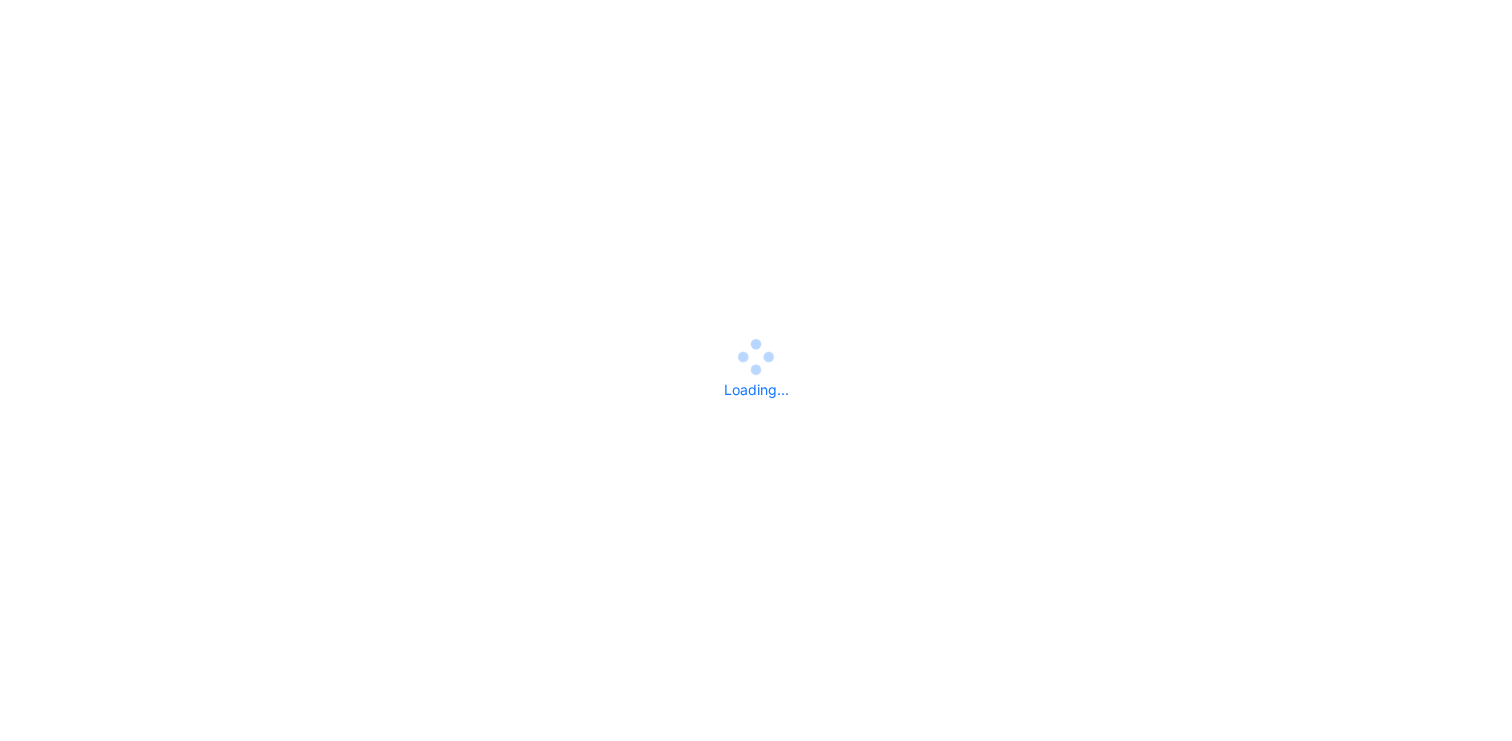 scroll, scrollTop: 0, scrollLeft: 0, axis: both 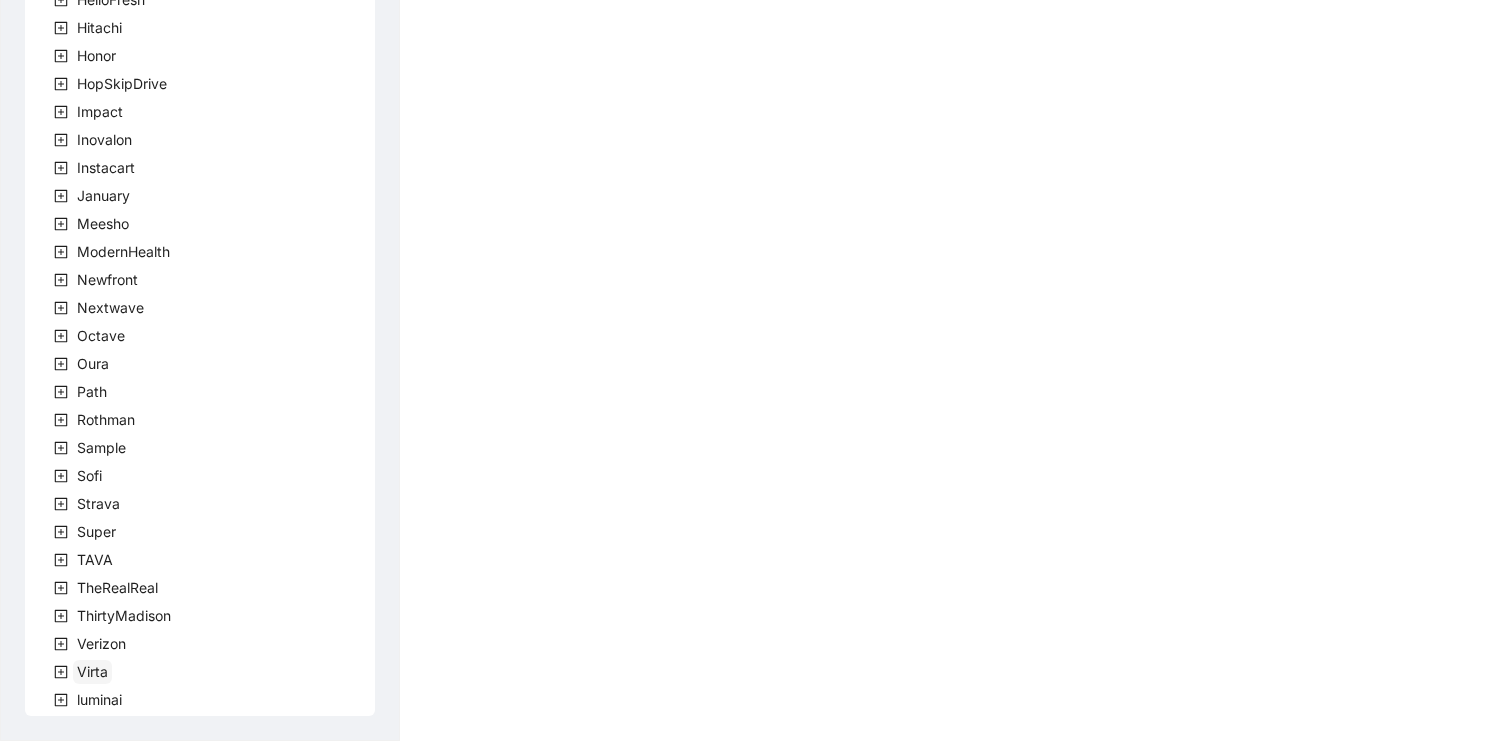 click on "Virta" at bounding box center [92, 671] 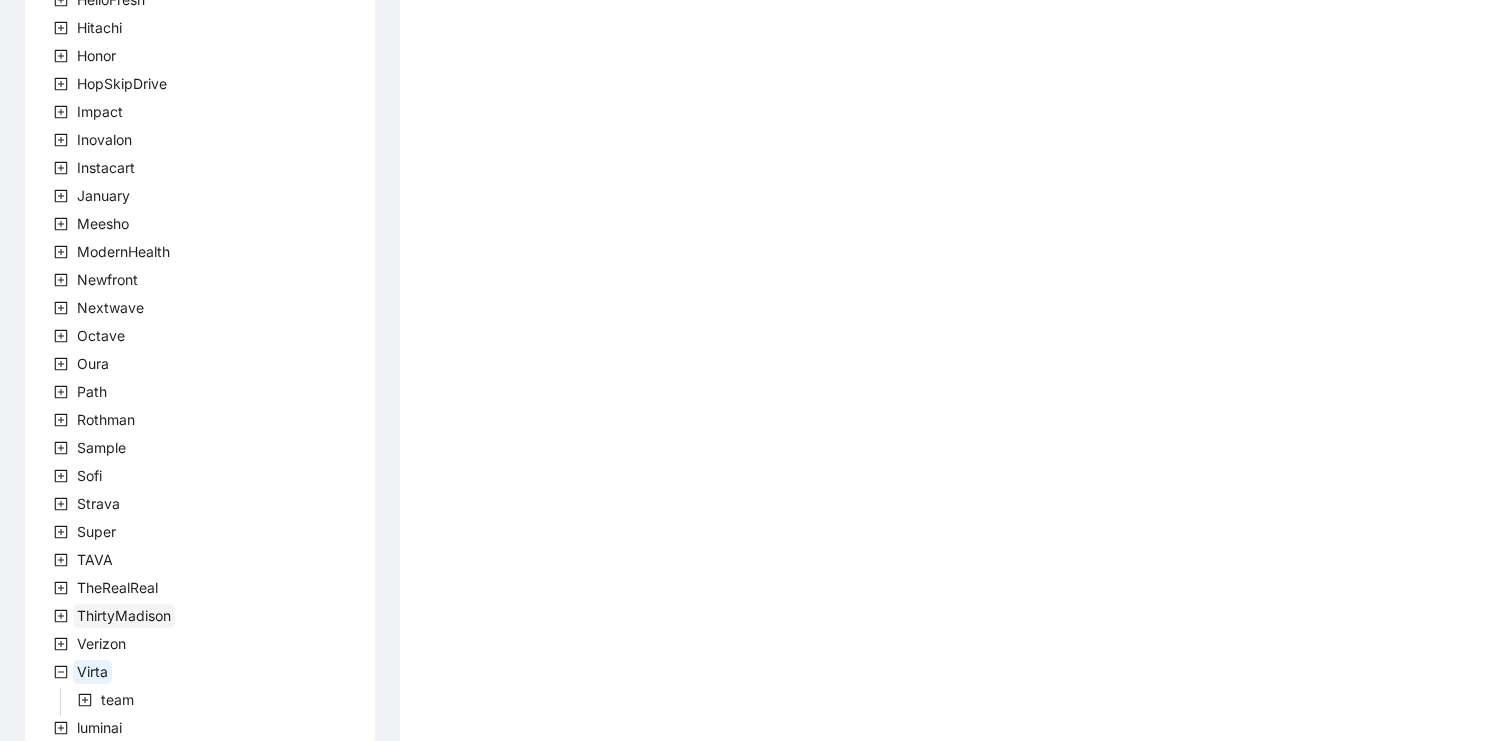 scroll, scrollTop: 583, scrollLeft: 0, axis: vertical 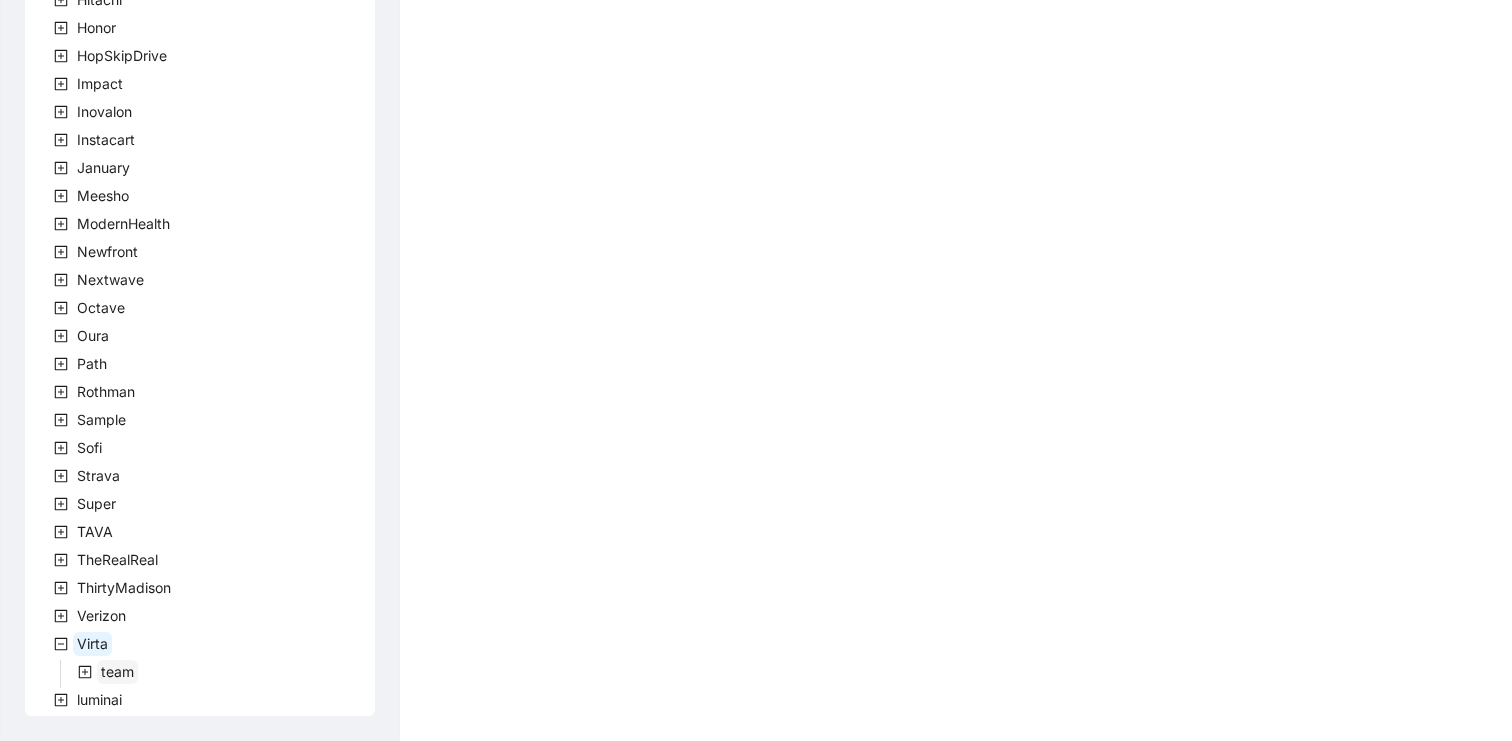 click on "team" at bounding box center (117, 671) 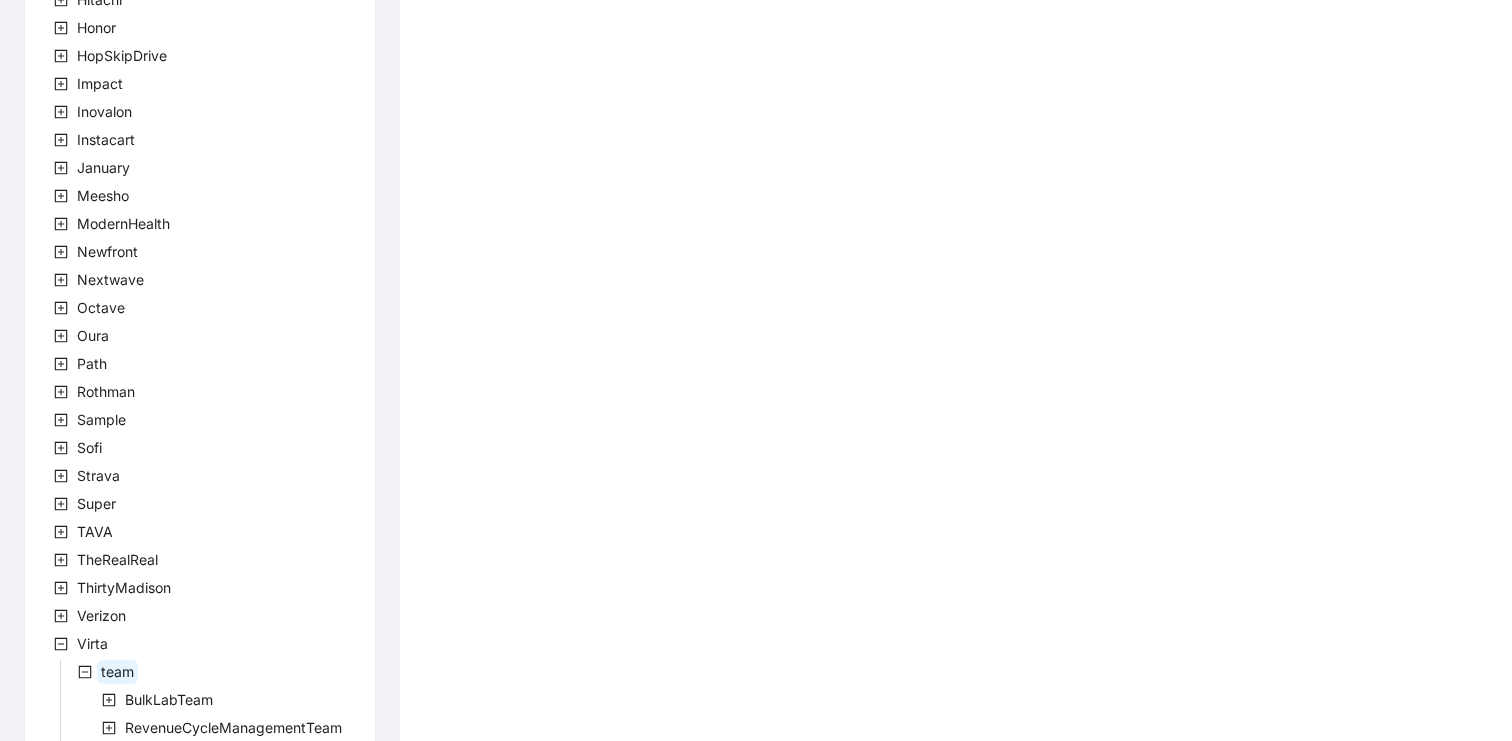scroll, scrollTop: 695, scrollLeft: 0, axis: vertical 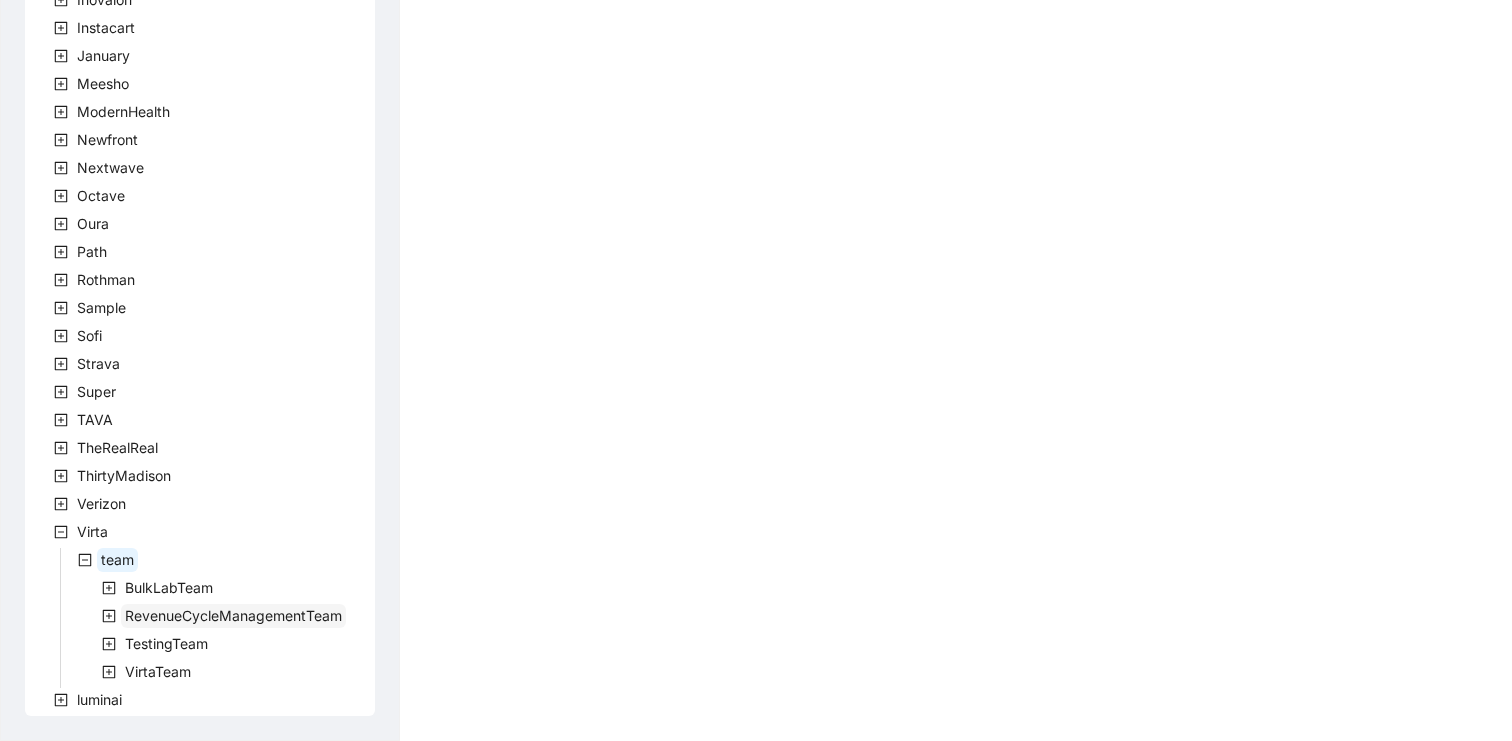 click on "RevenueCycleManagementTeam" at bounding box center (233, 615) 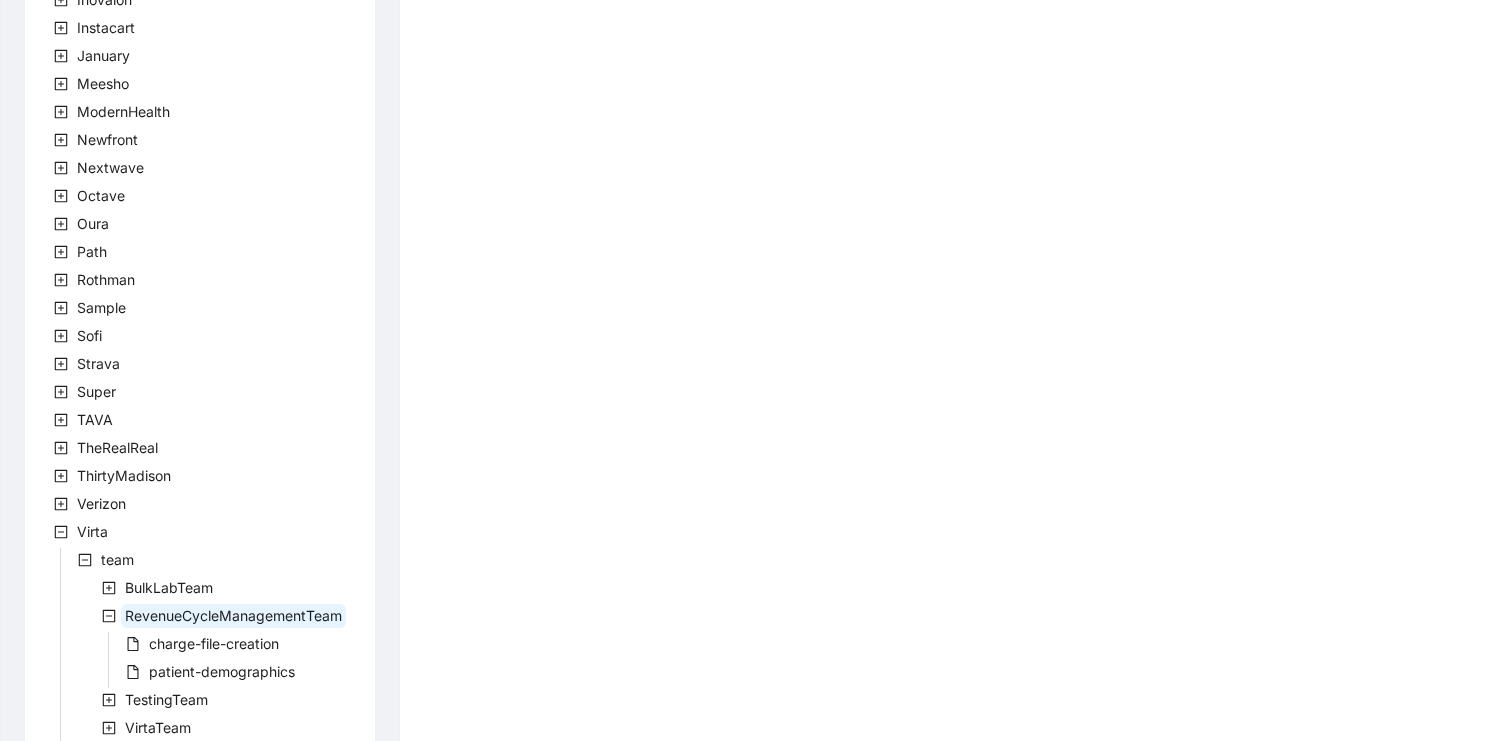 scroll, scrollTop: 751, scrollLeft: 0, axis: vertical 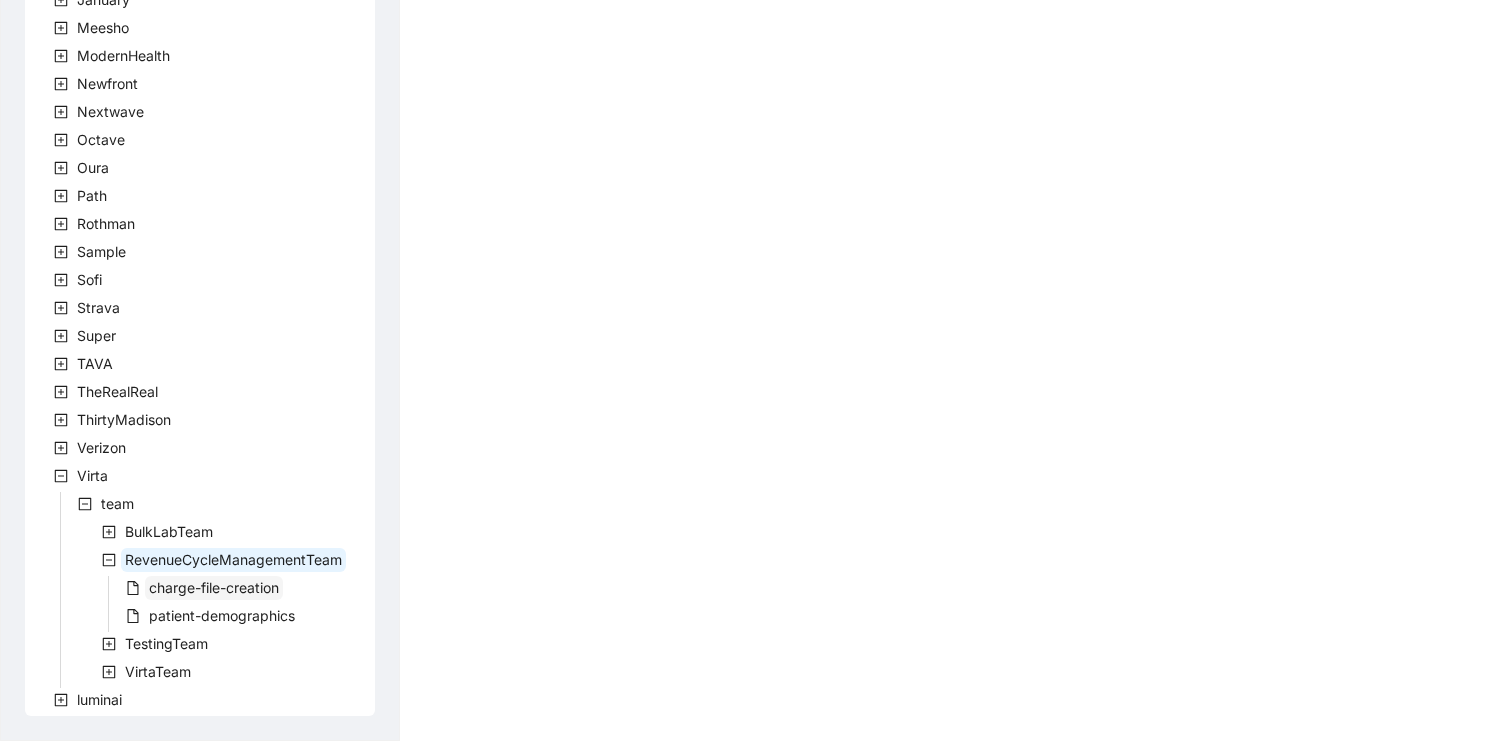 click on "charge-file-creation" at bounding box center [214, 588] 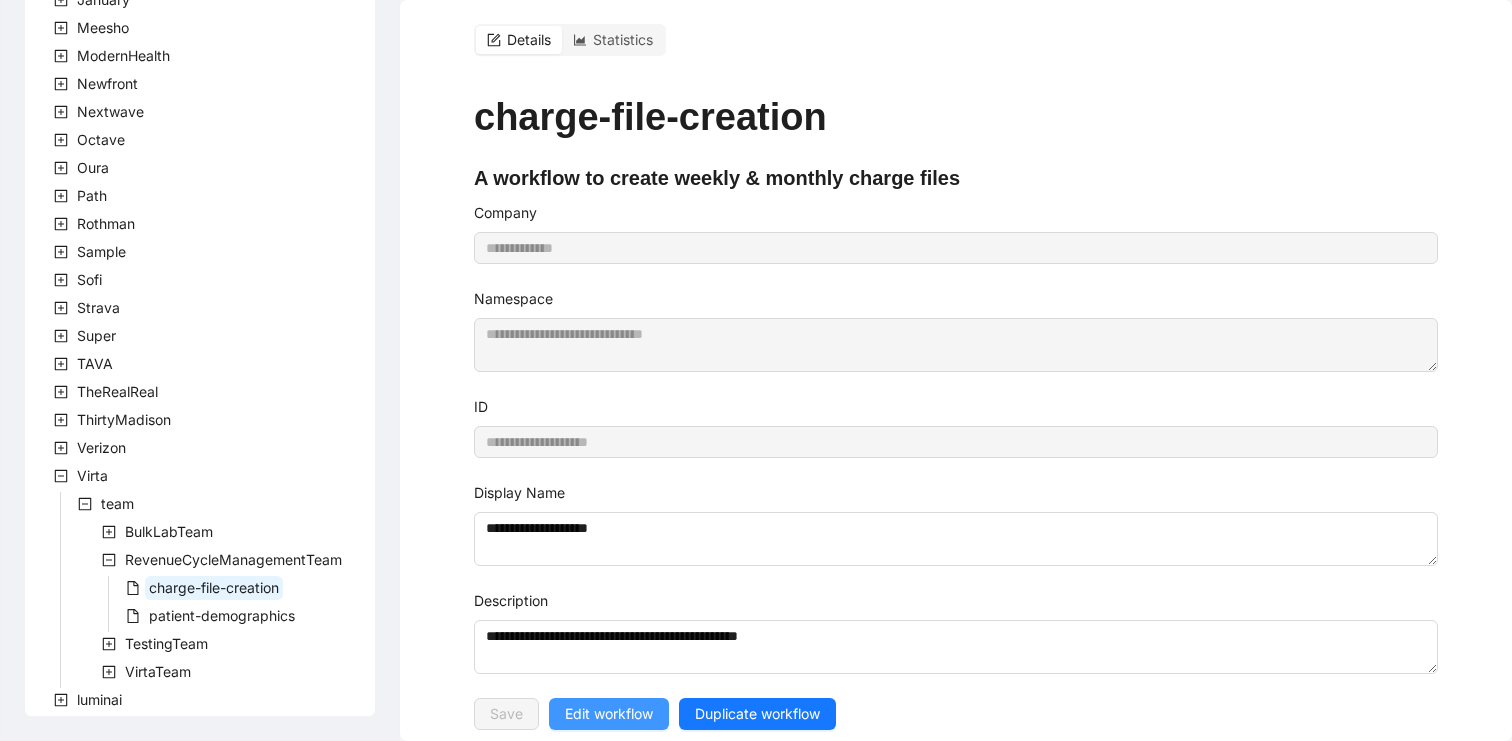 click on "Edit workflow" at bounding box center (609, 714) 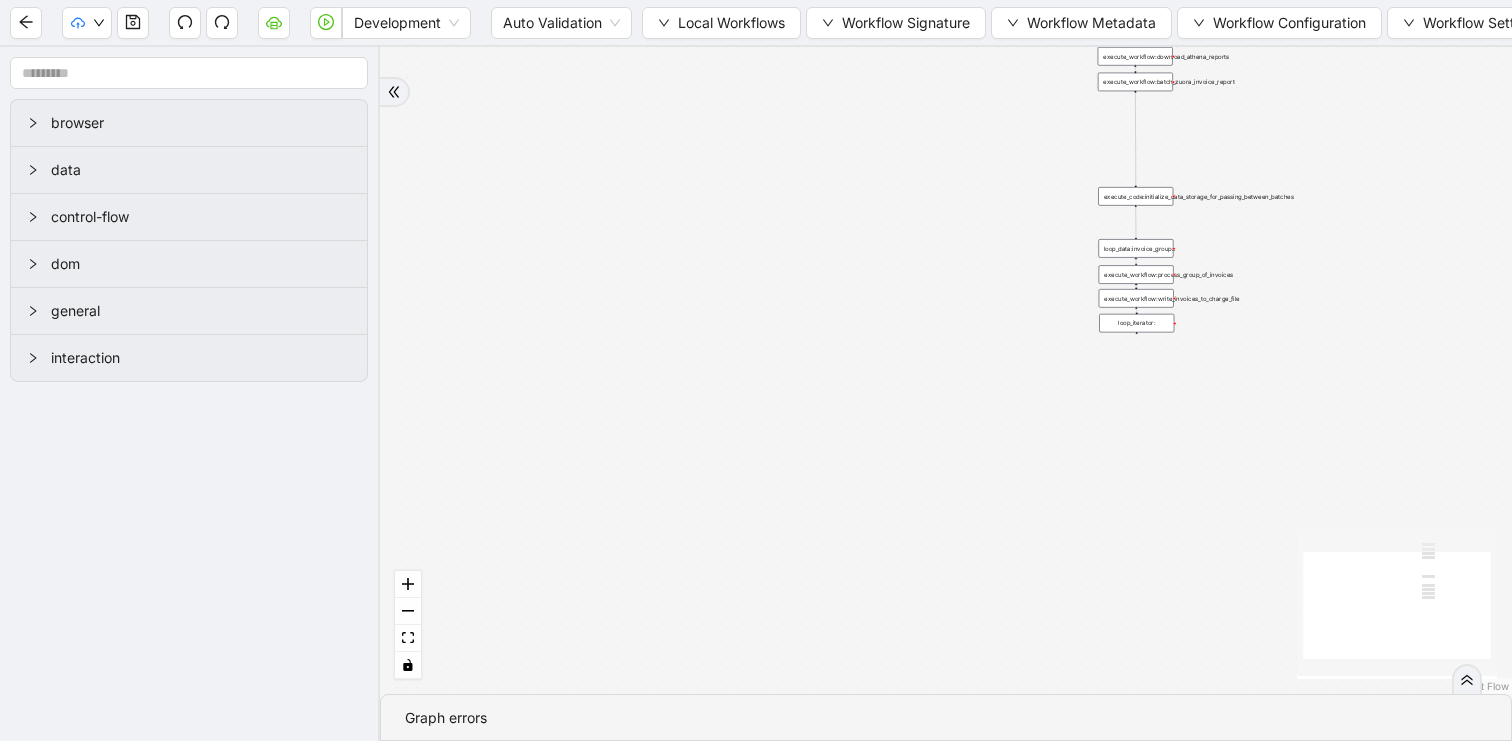 drag, startPoint x: 890, startPoint y: 366, endPoint x: 644, endPoint y: 514, distance: 287.08884 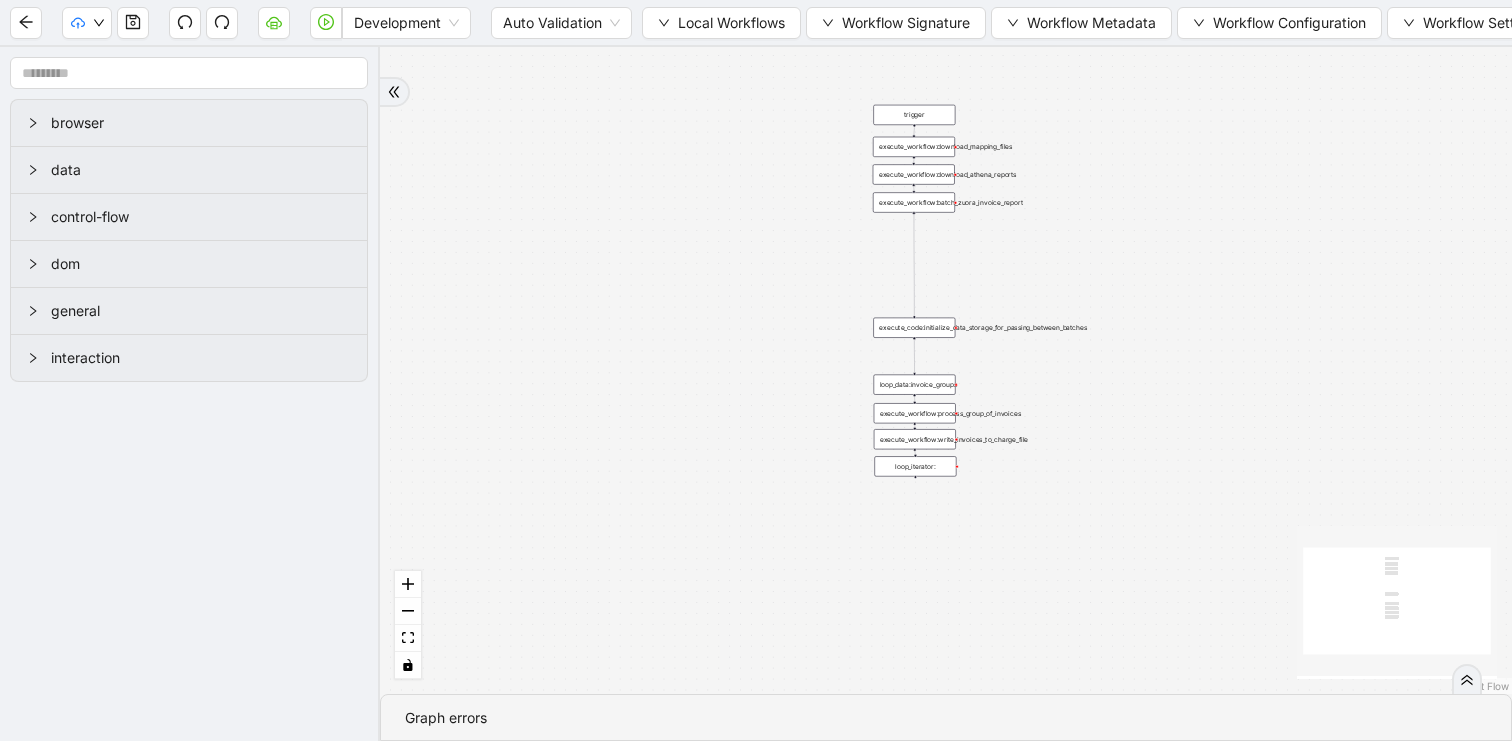 drag, startPoint x: 824, startPoint y: 278, endPoint x: 726, endPoint y: 371, distance: 135.10367 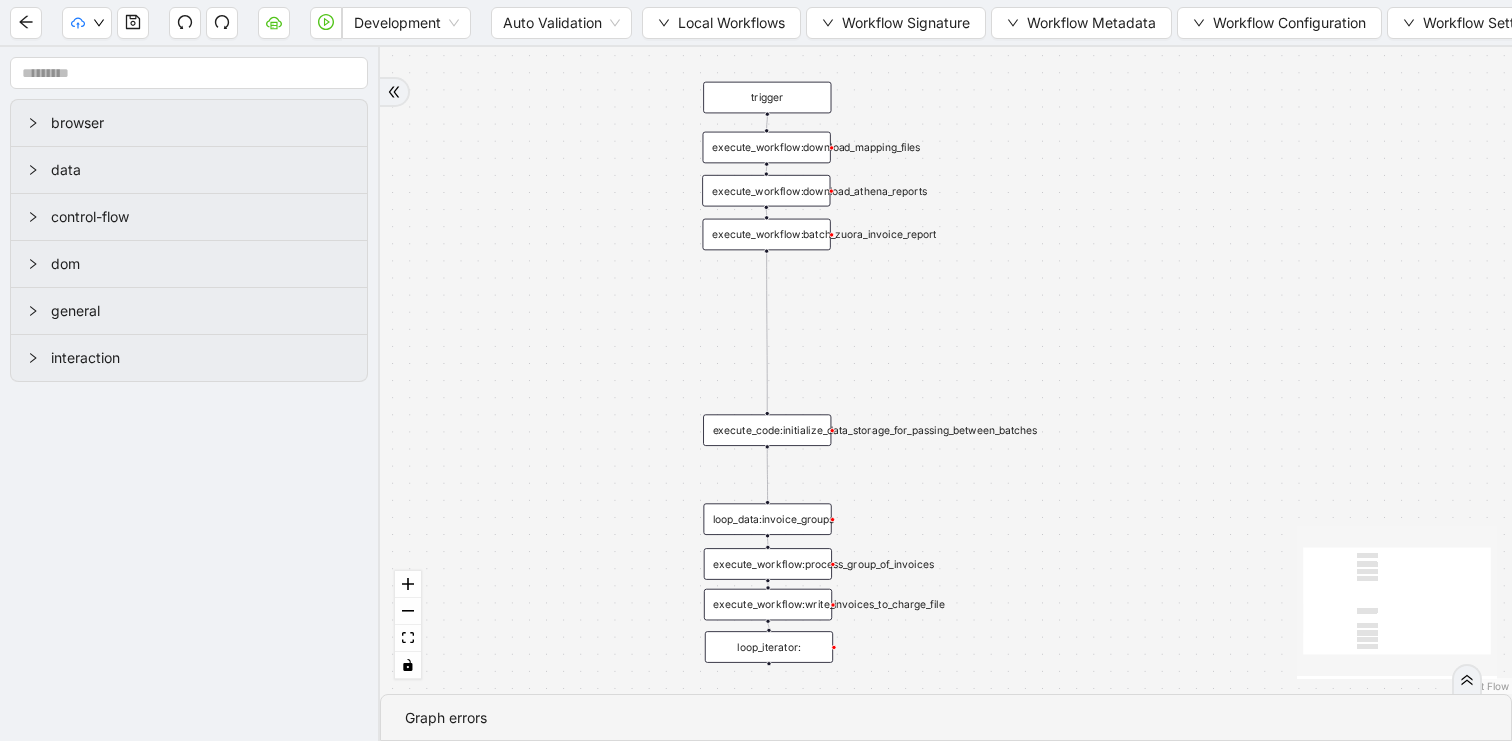 drag, startPoint x: 923, startPoint y: 374, endPoint x: 928, endPoint y: 313, distance: 61.204575 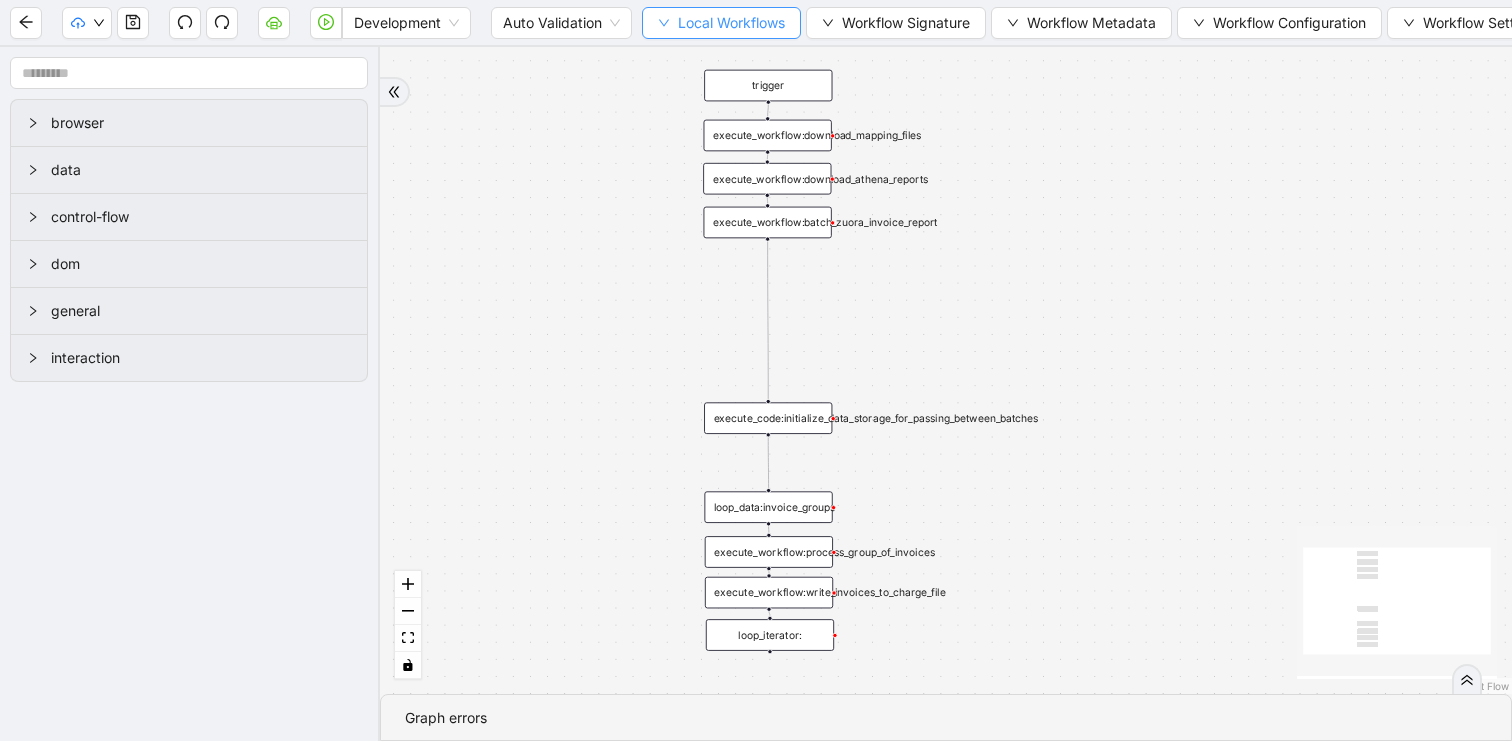 click on "Local Workflows" at bounding box center [731, 23] 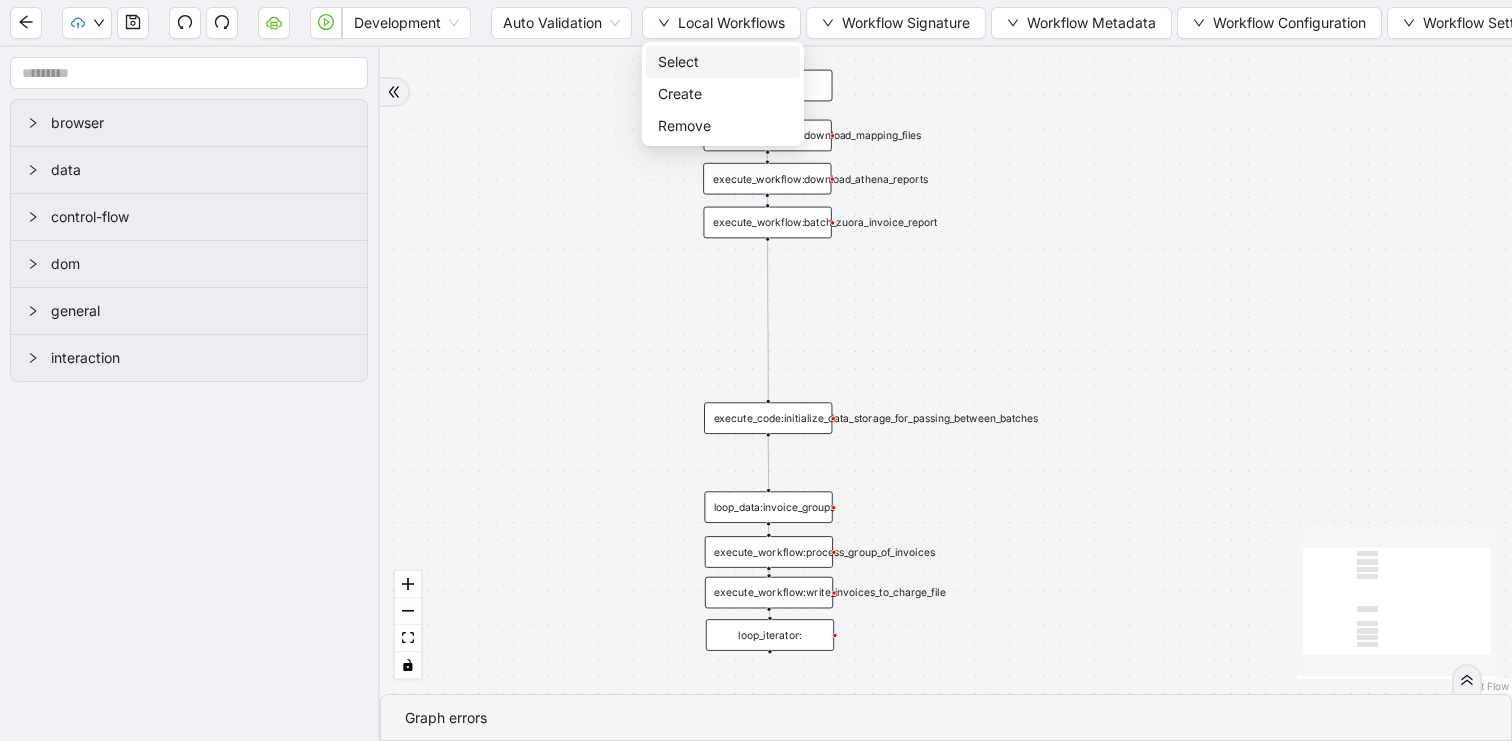 click on "Select" at bounding box center [723, 62] 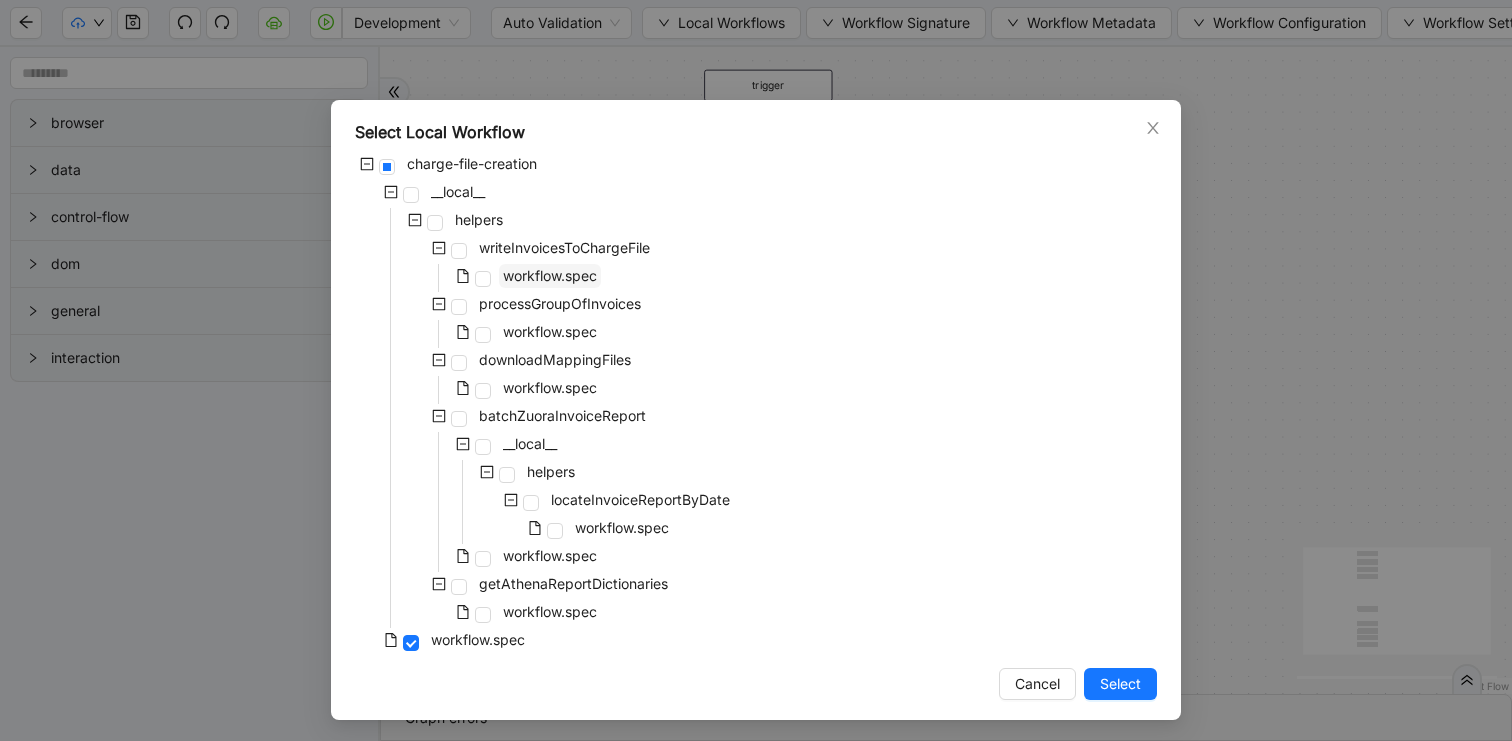 click on "workflow.spec" at bounding box center [550, 275] 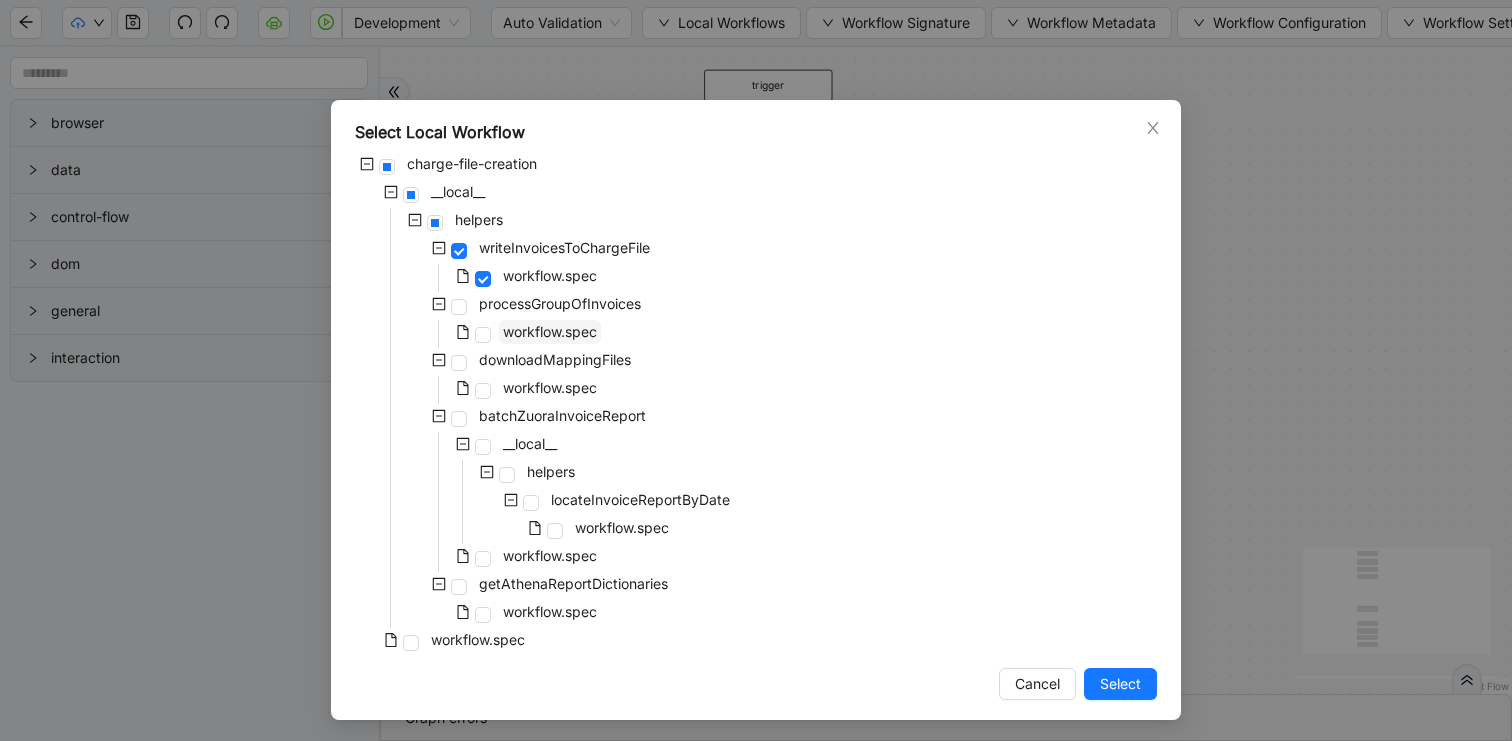 click on "workflow.spec" at bounding box center [550, 331] 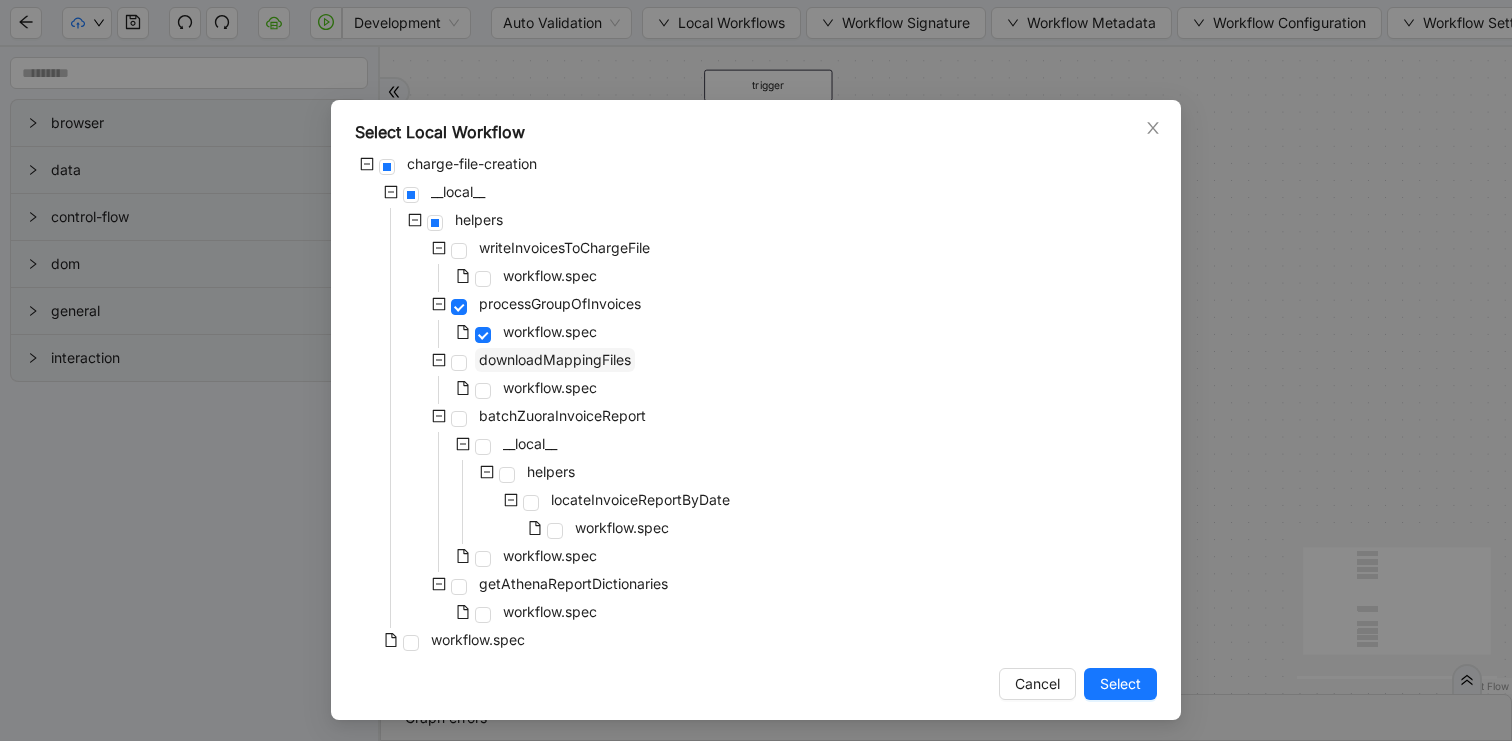 click on "downloadMappingFiles" at bounding box center (555, 359) 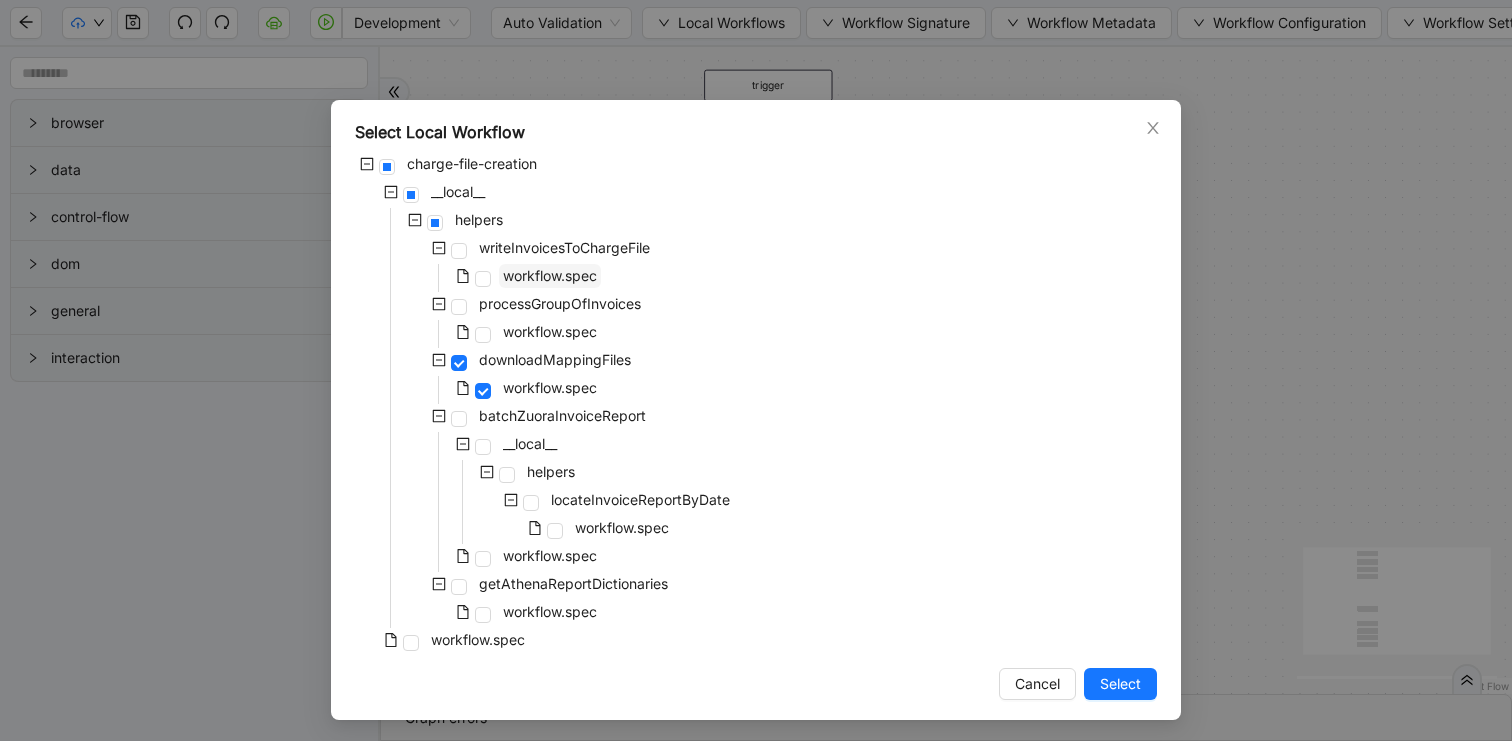 click on "workflow.spec" at bounding box center [550, 275] 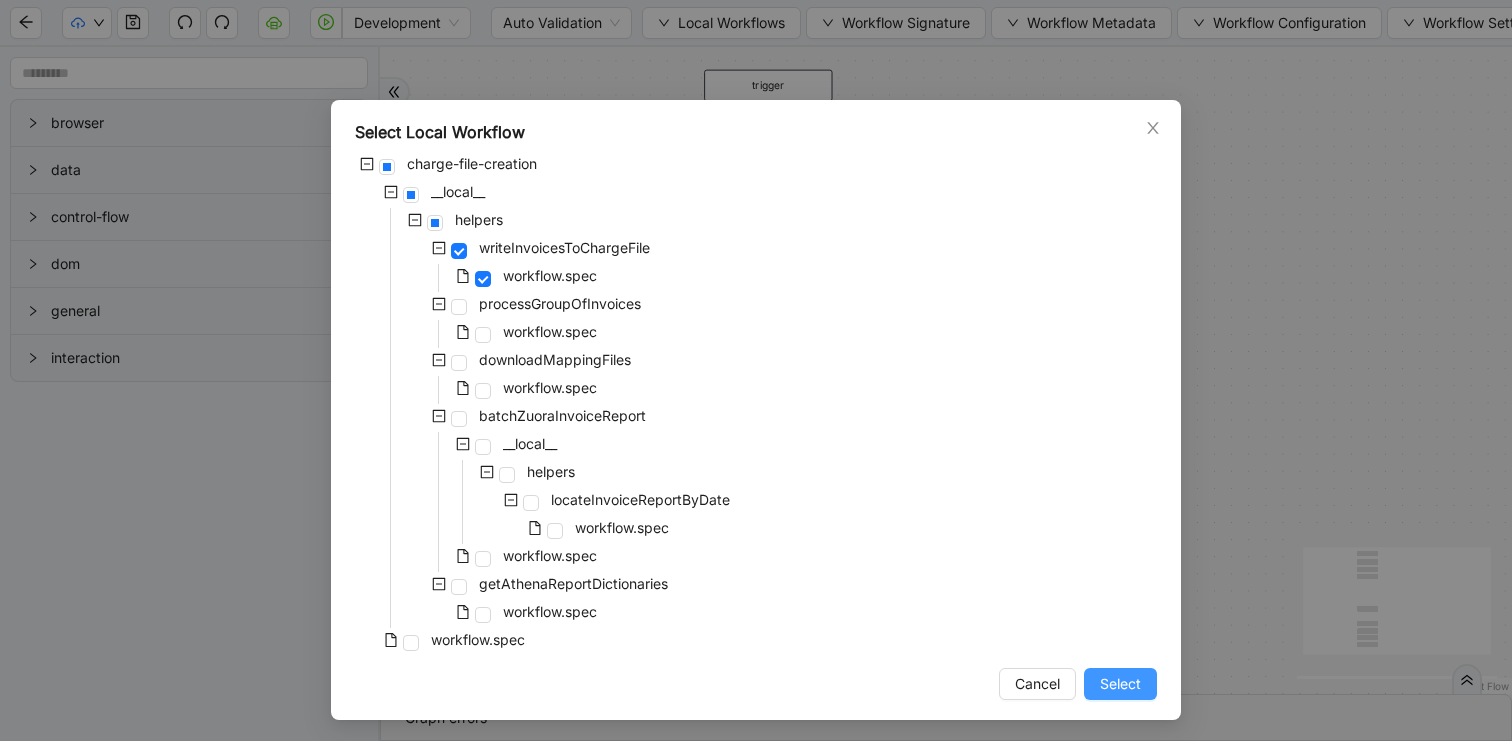 click on "Select" at bounding box center [1120, 684] 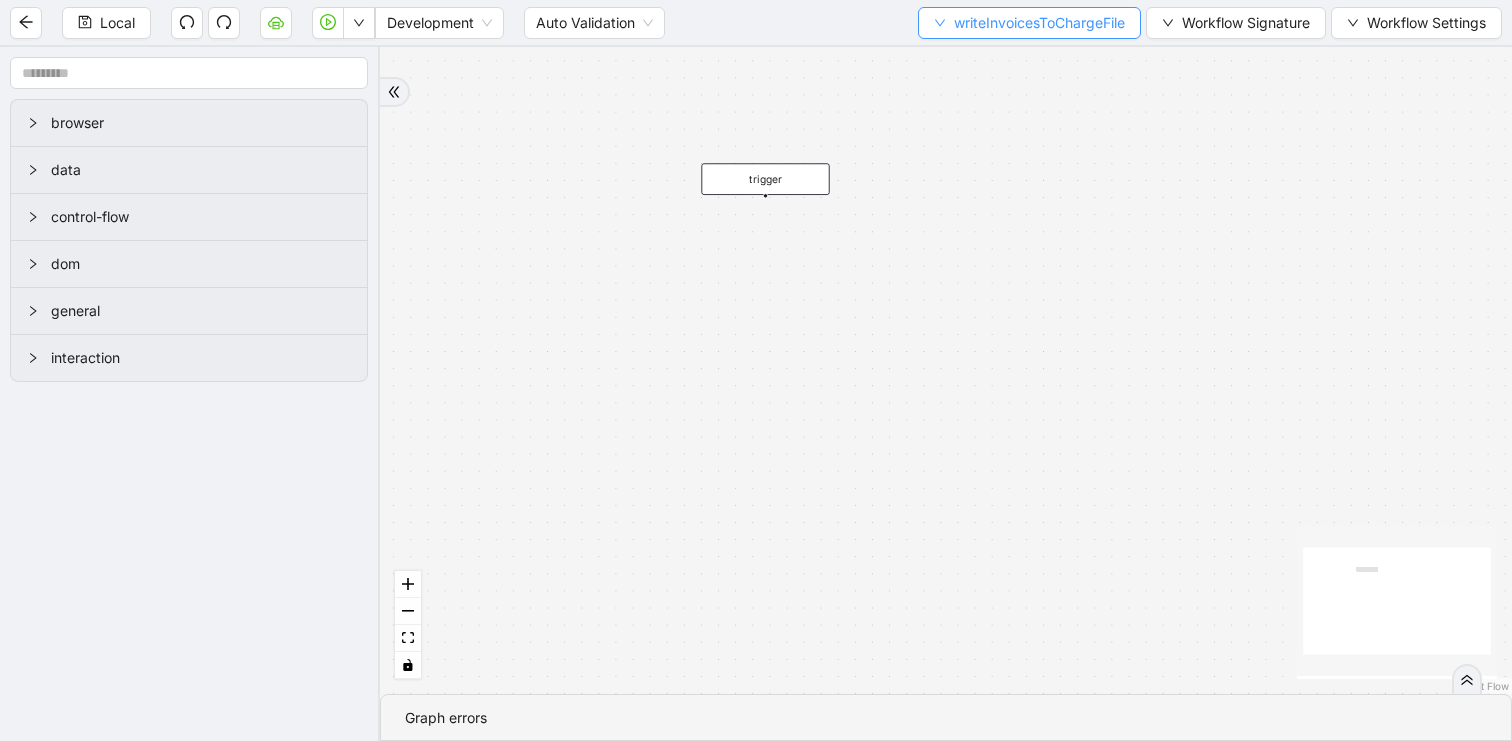 click on "writeInvoicesToChargeFile" at bounding box center (1039, 23) 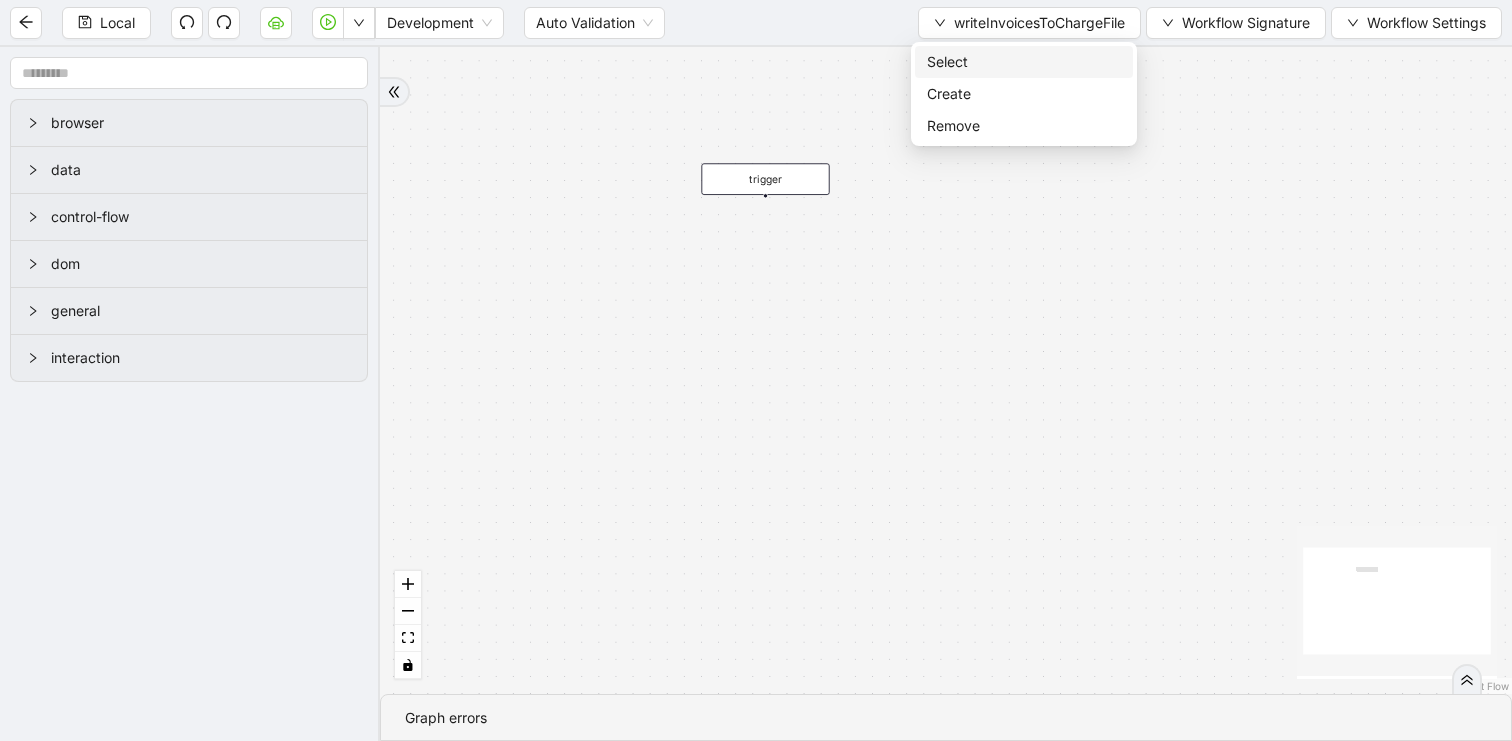 click on "Select" at bounding box center (1024, 62) 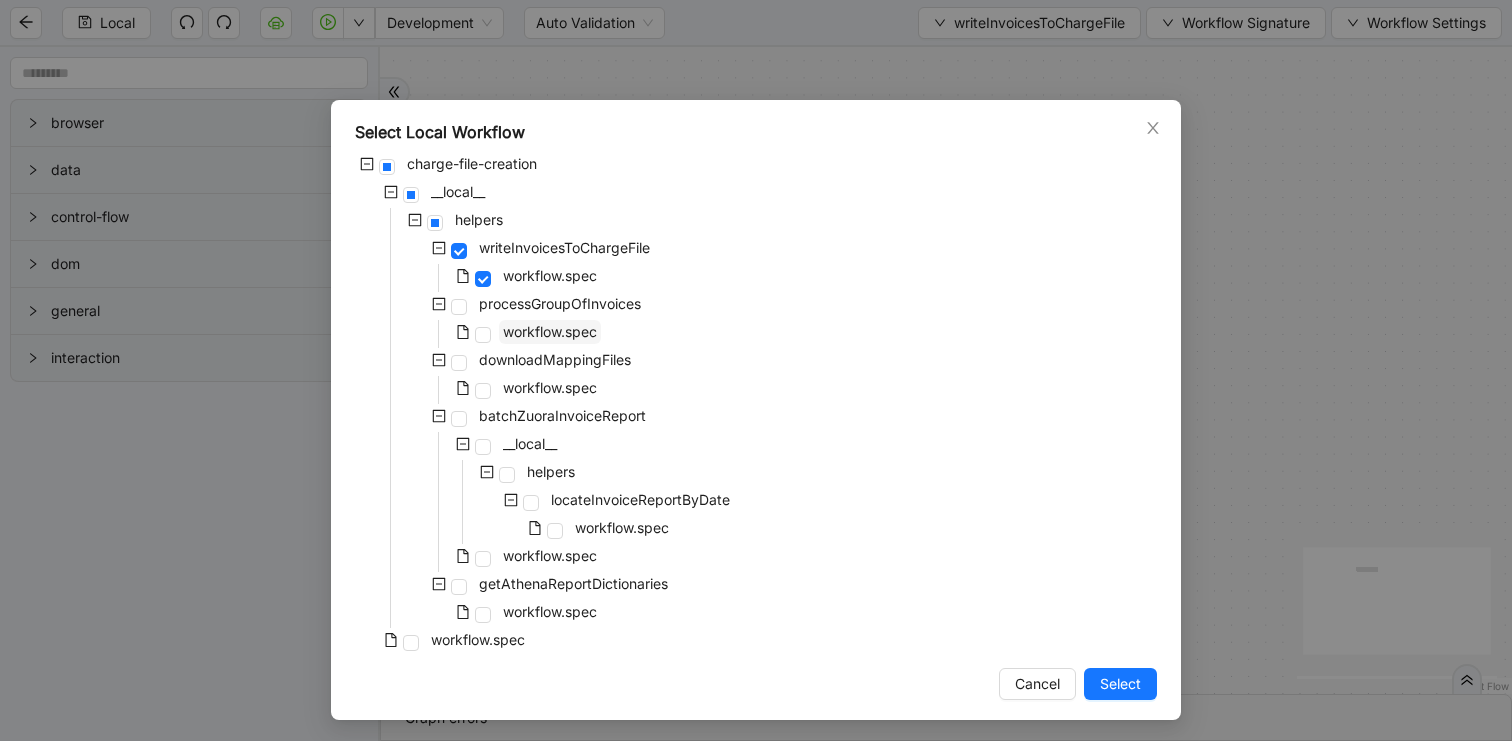 click on "workflow.spec" at bounding box center (550, 331) 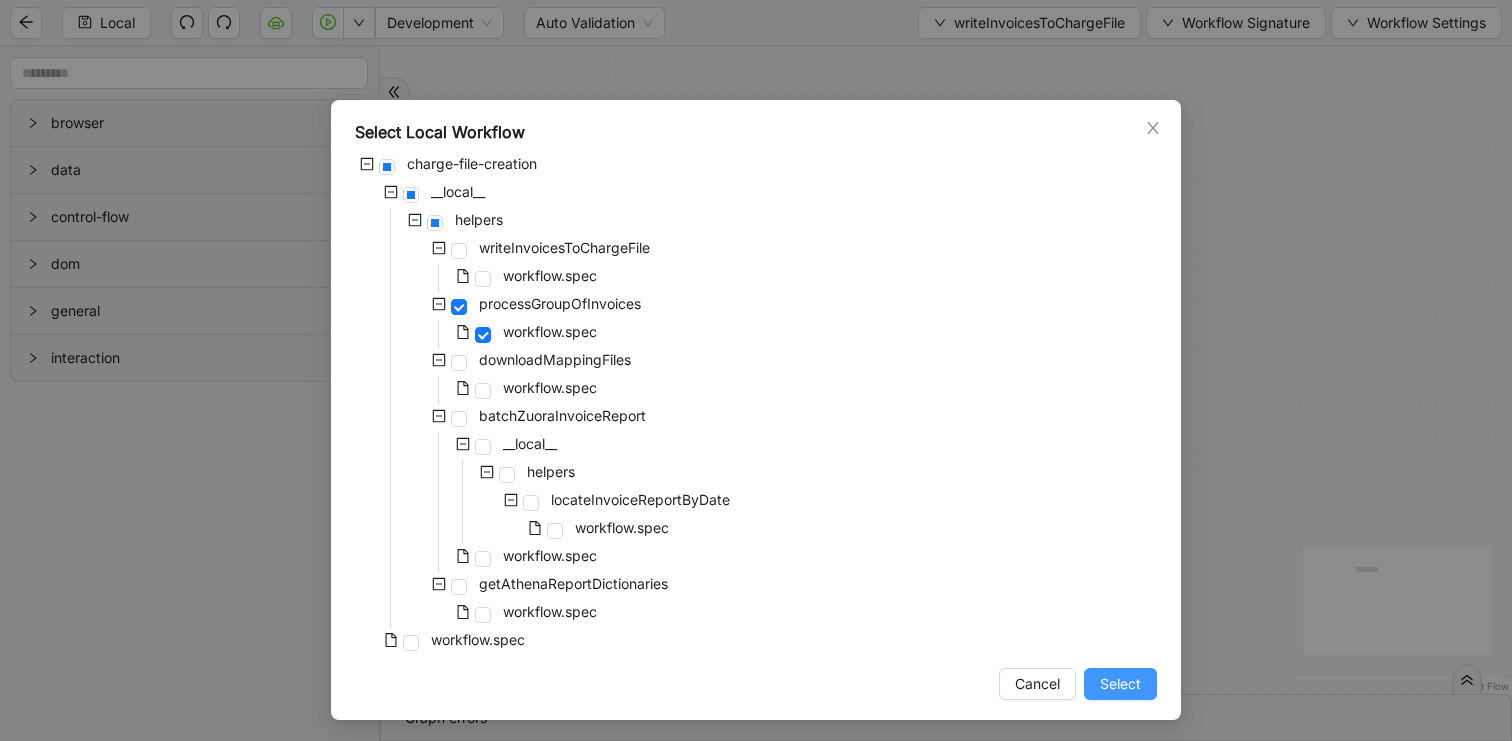 click on "Select" at bounding box center [1120, 684] 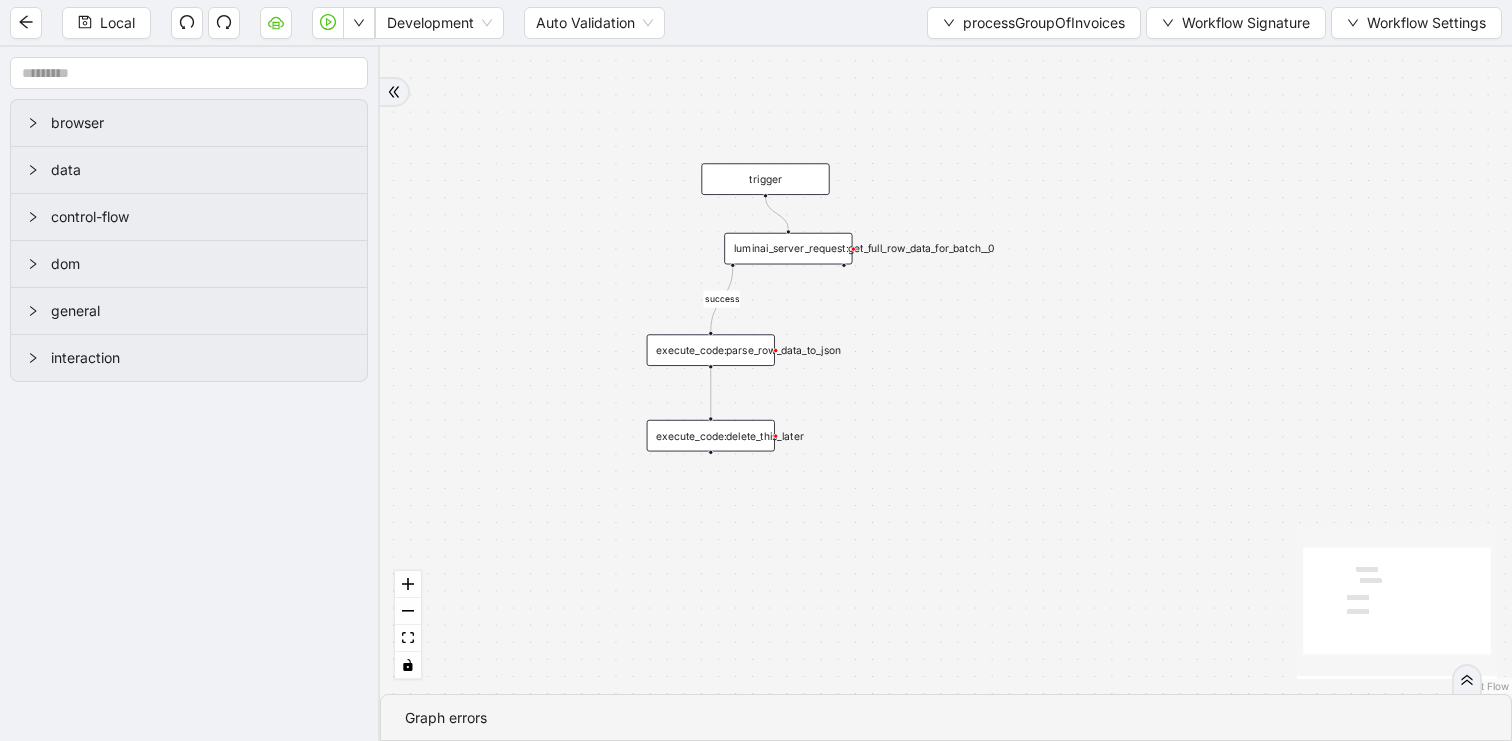click on "luminai_server_request:get_full_row_data_for_batch__0" at bounding box center [788, 249] 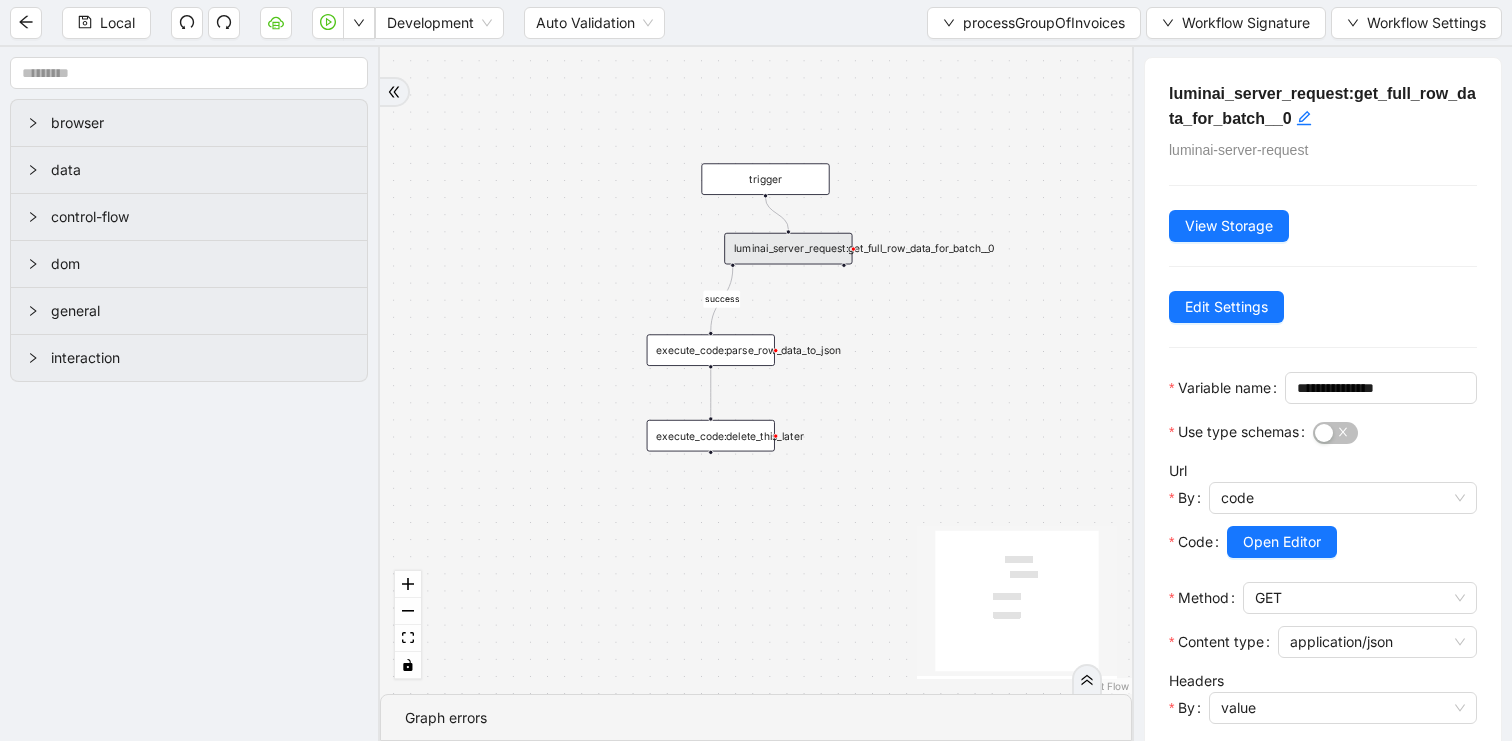 click at bounding box center (1352, 570) 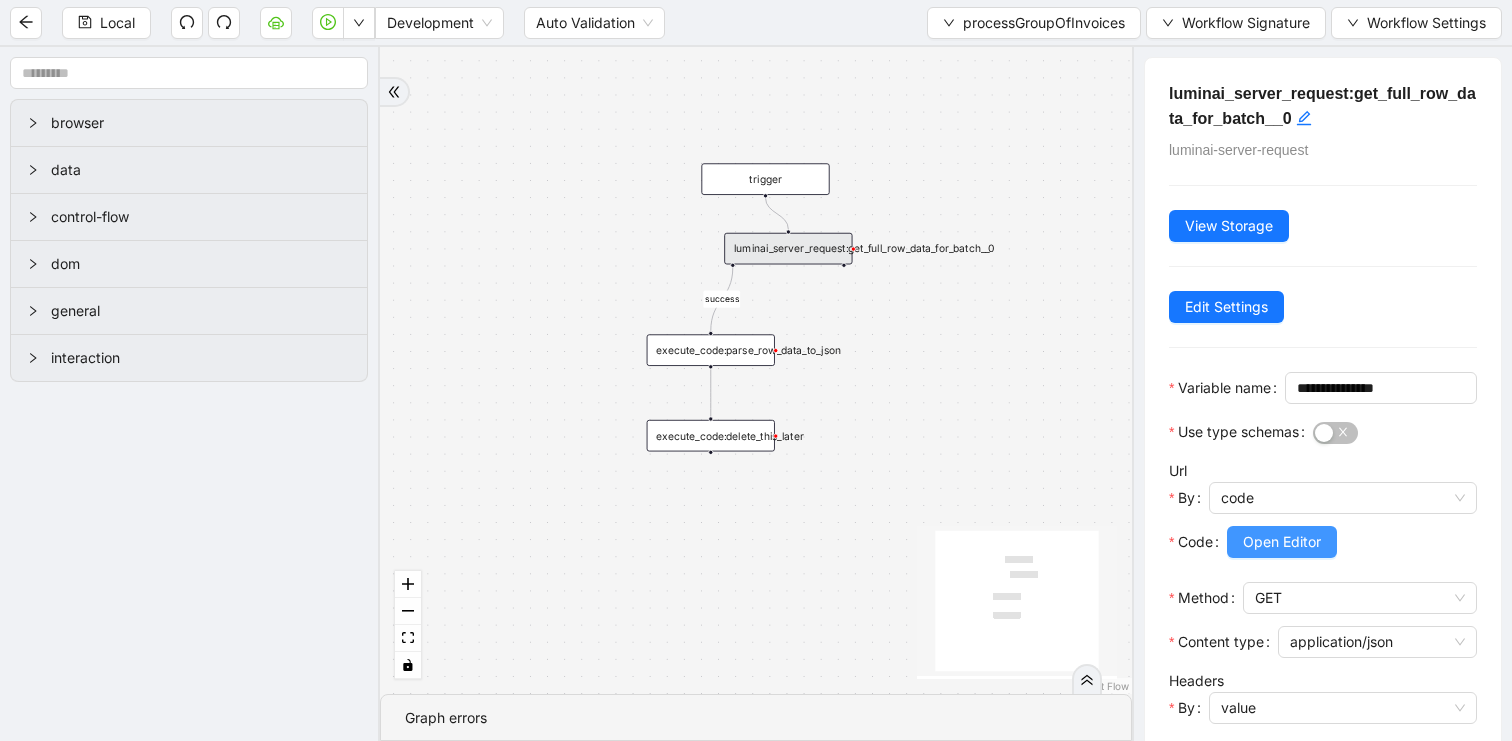 click on "Open Editor" at bounding box center (1282, 542) 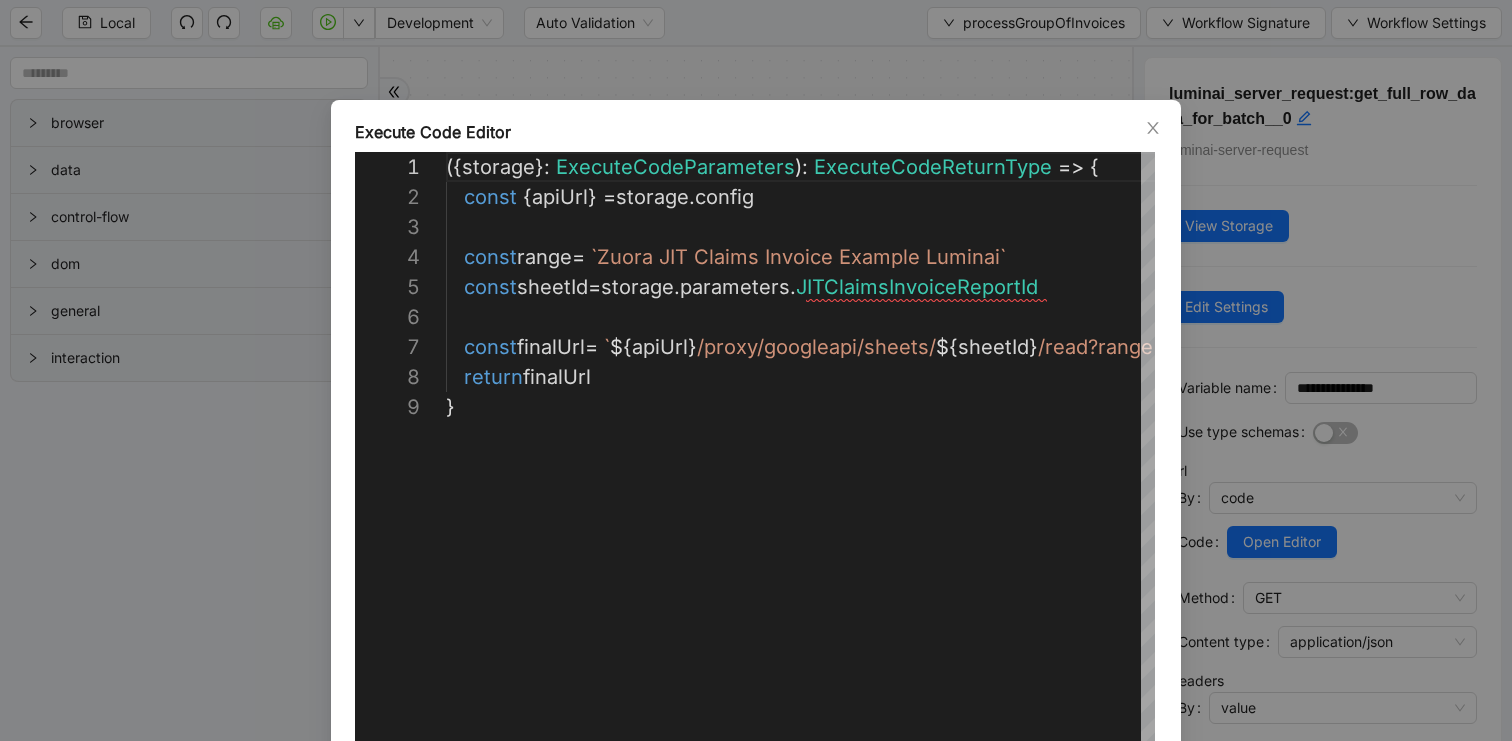 click on "**********" at bounding box center (756, 370) 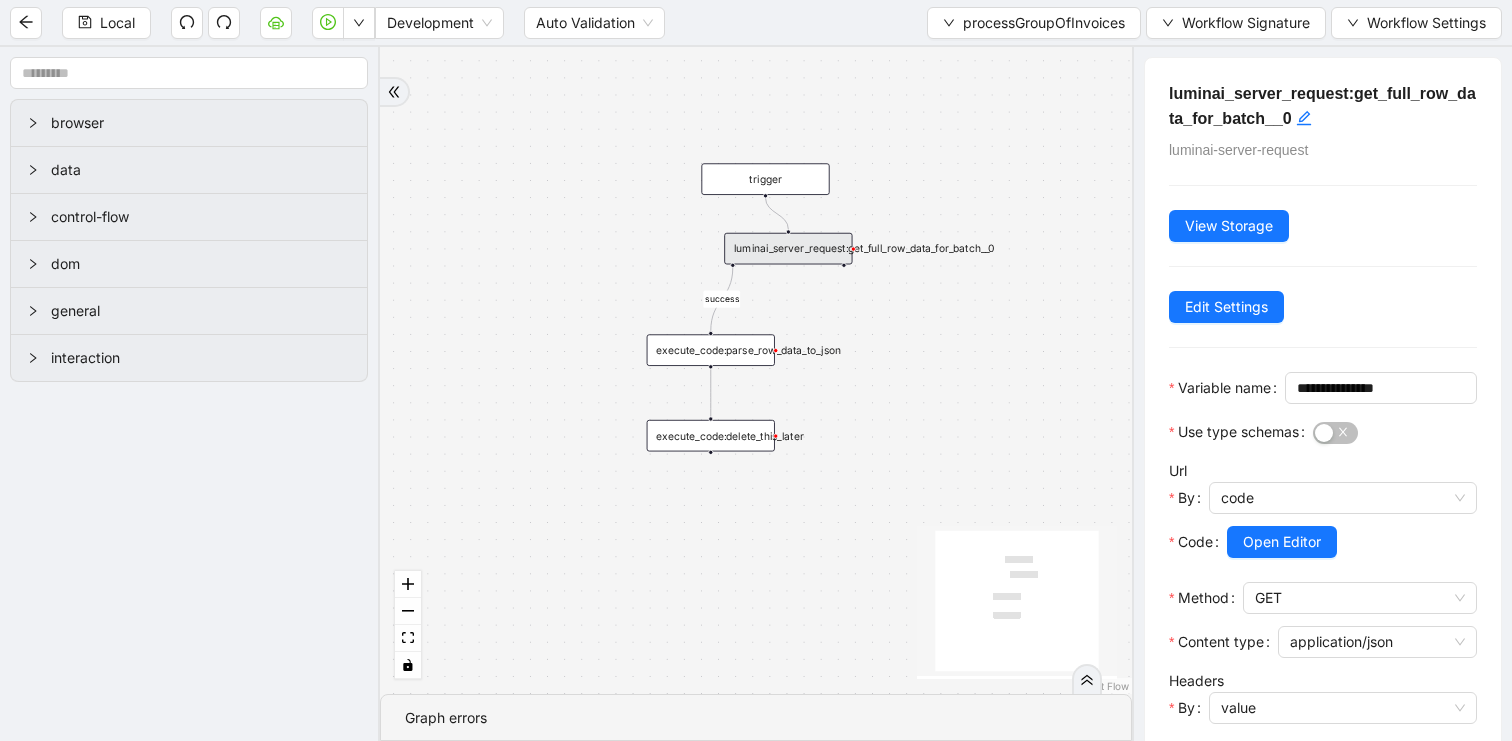 click on "success trigger execute_code:parse_row_data_to_json luminai_server_request:get_full_row_data_for_batch__0 execute_code:delete_this_later" at bounding box center (756, 370) 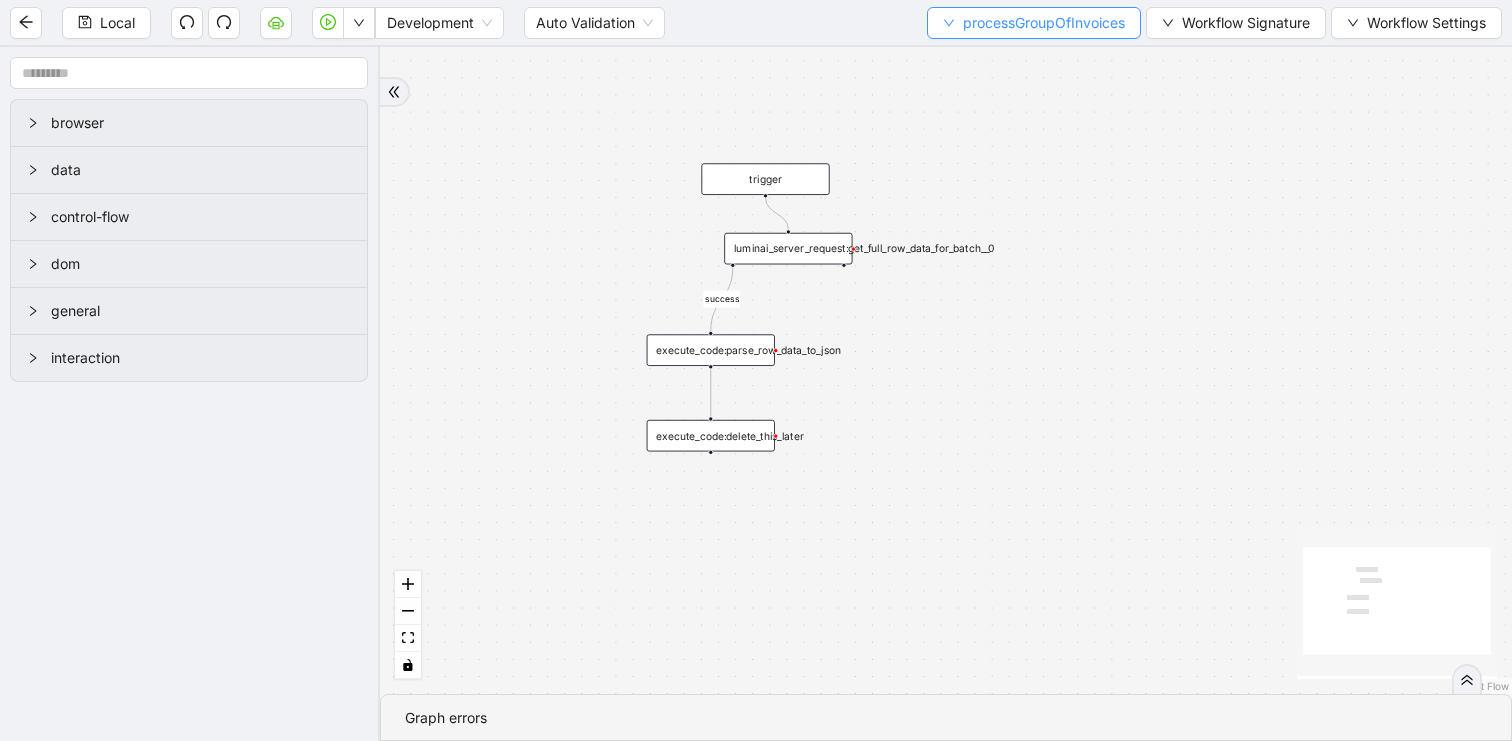 click on "processGroupOfInvoices" at bounding box center [1034, 23] 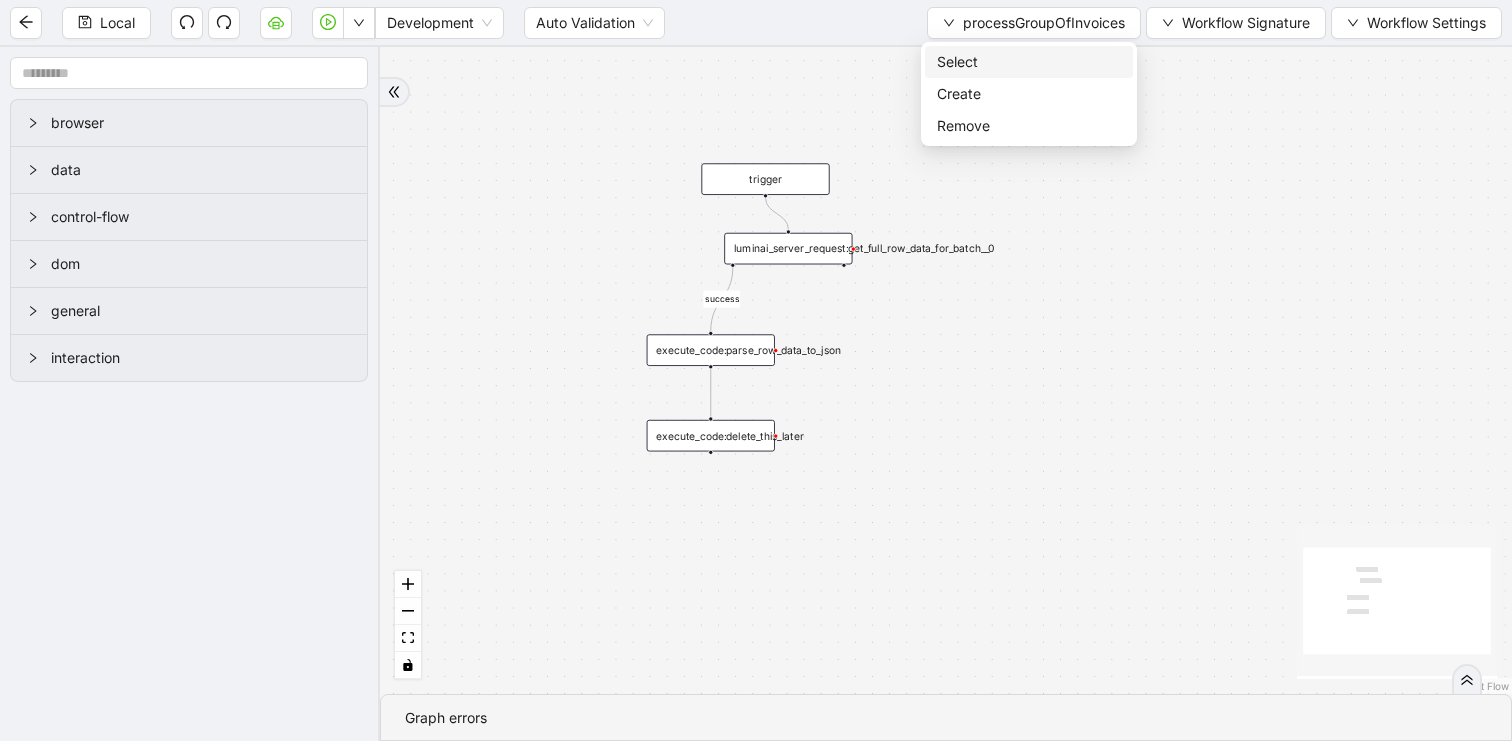 click on "Select" at bounding box center (1029, 62) 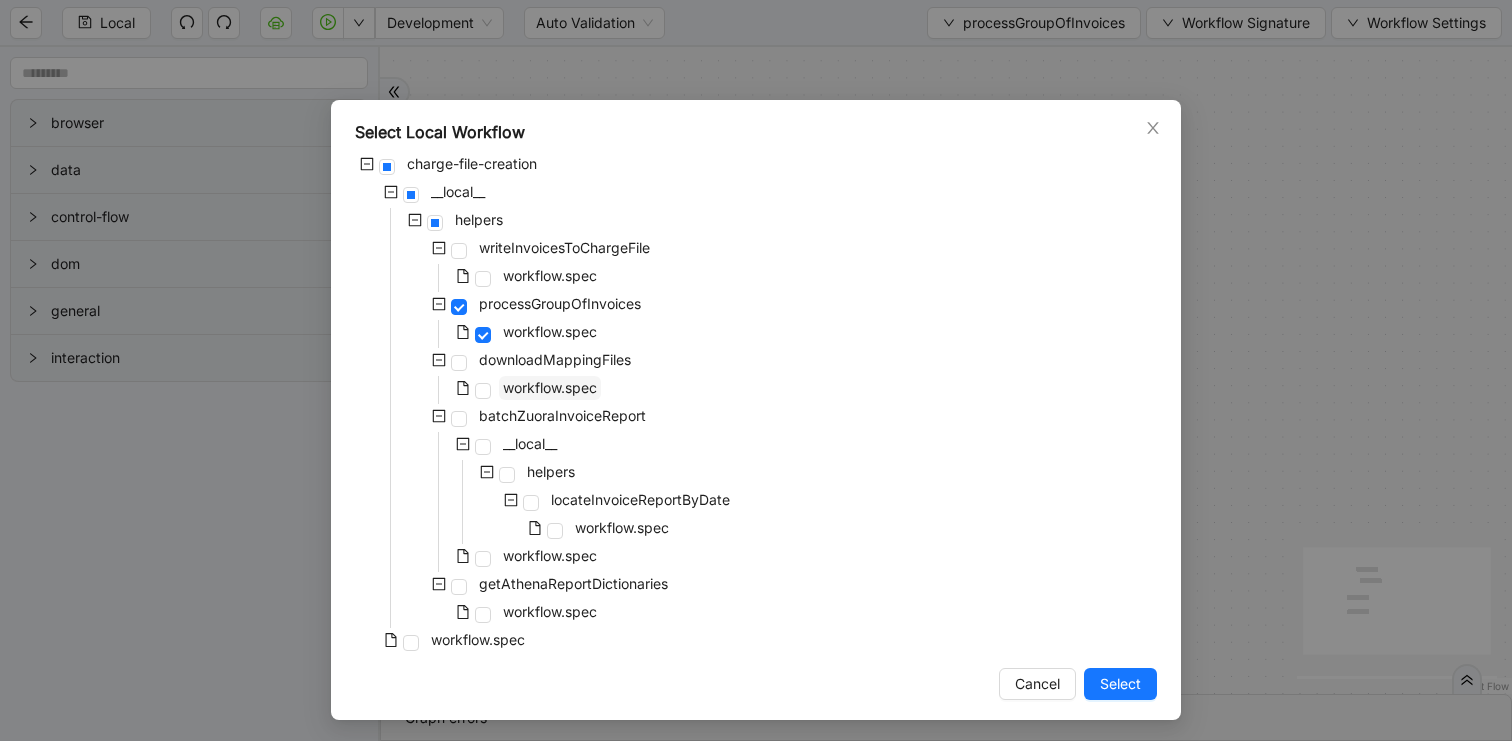 click on "workflow.spec" at bounding box center [550, 387] 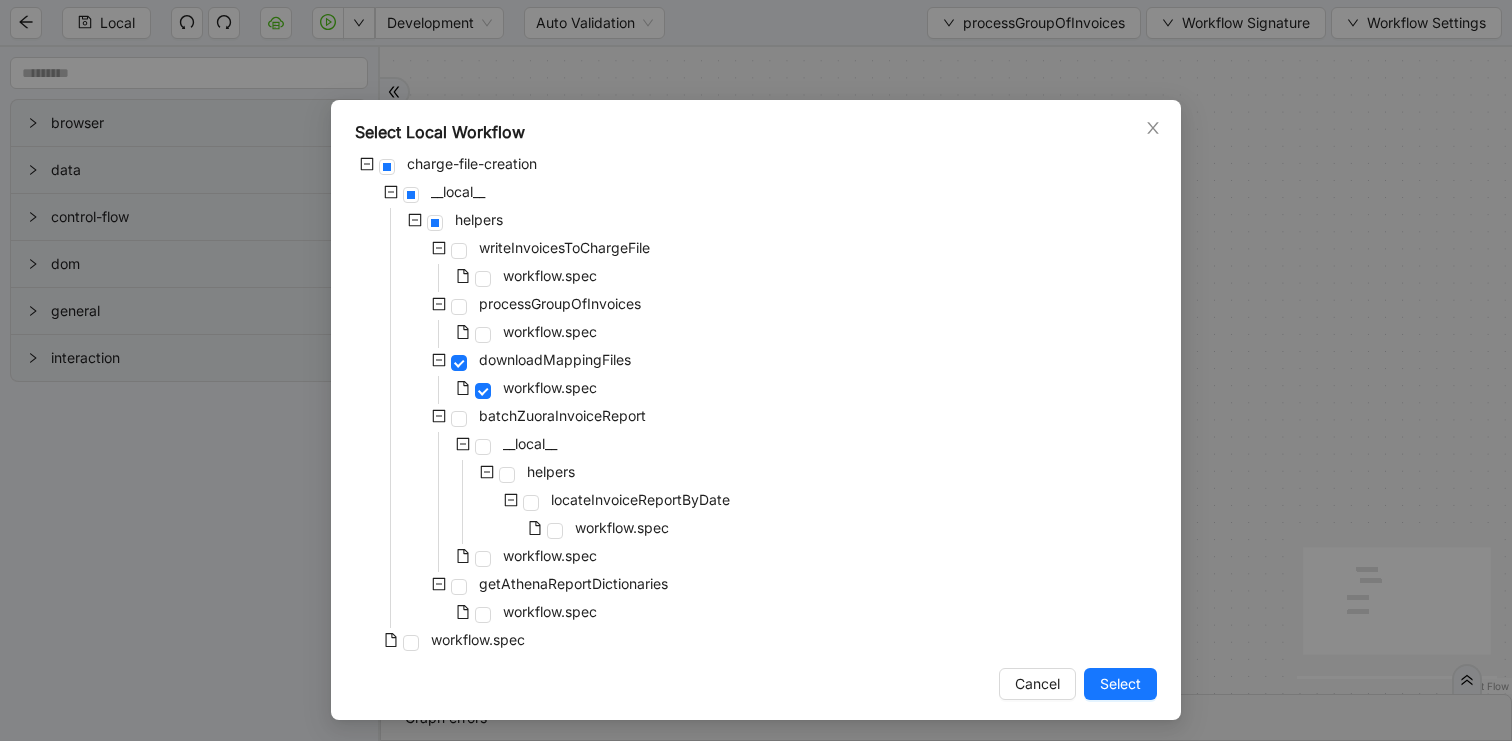 click on "Select Local Workflow charge-file-creation __local__ helpers writeInvoicesToChargeFile workflow.spec processGroupOfInvoices workflow.spec downloadMappingFiles workflow.spec batchZuoraInvoiceReport __local__ helpers locateInvoiceReportByDate workflow.spec workflow.spec getAthenaReportDictionaries workflow.spec workflow.spec Cancel Select" at bounding box center [756, 410] 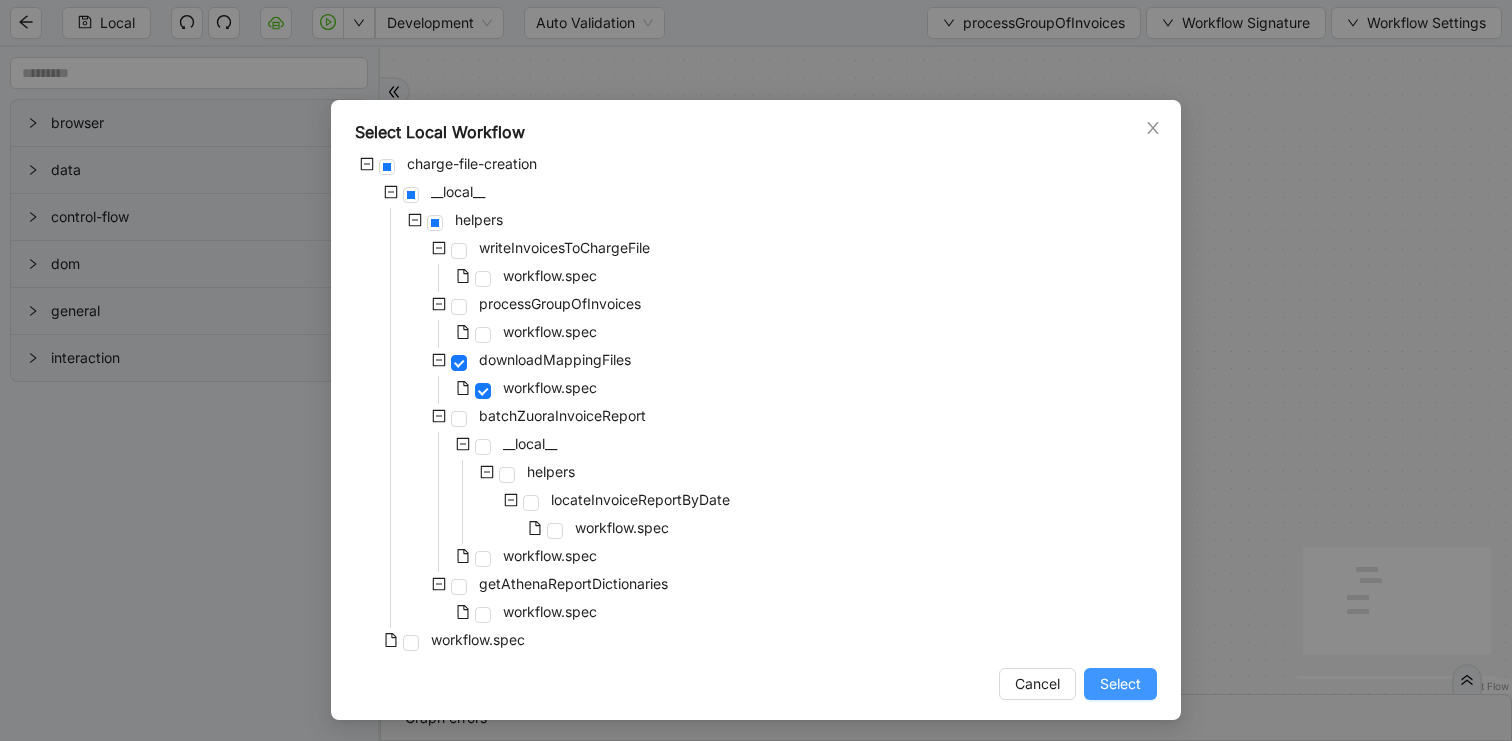 click on "Select" at bounding box center (1120, 684) 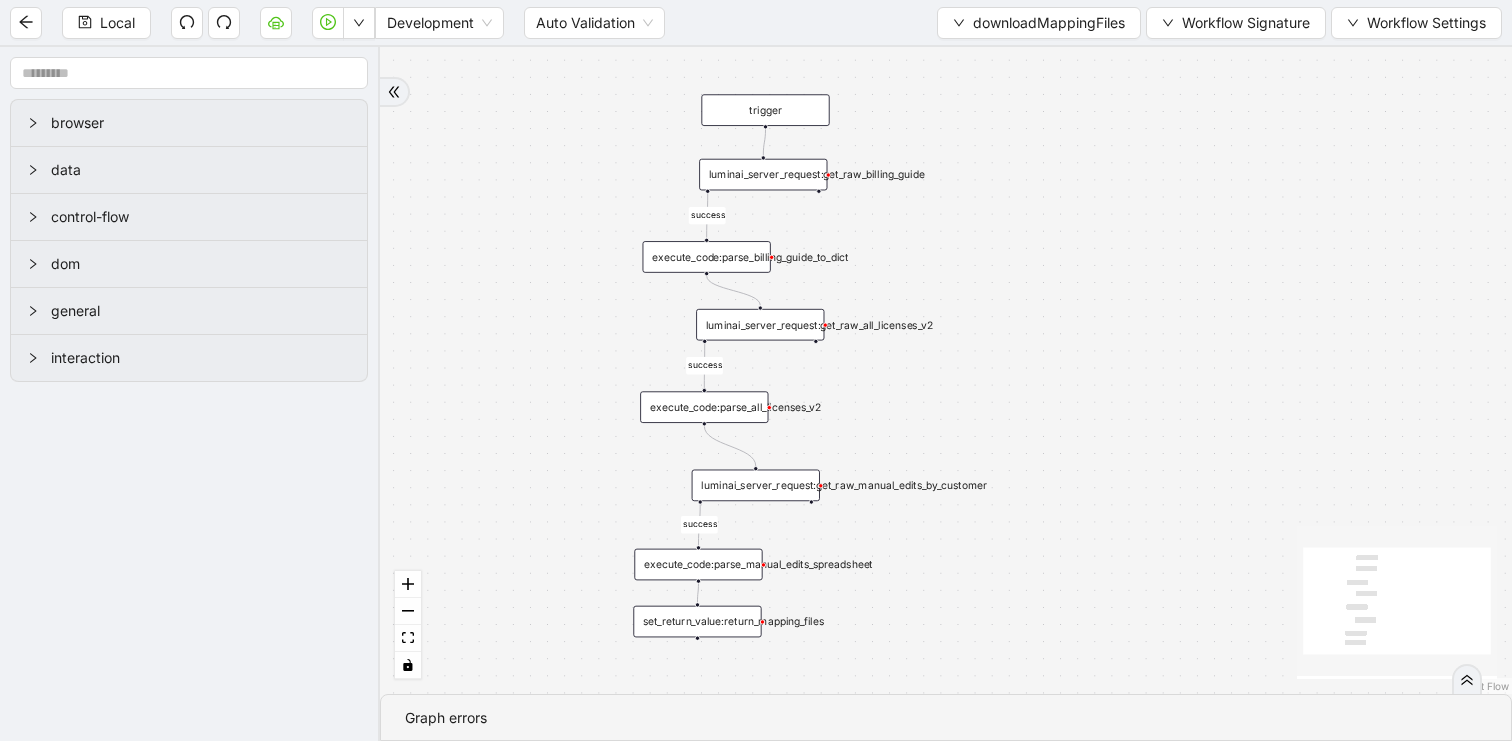 drag, startPoint x: 925, startPoint y: 520, endPoint x: 925, endPoint y: 451, distance: 69 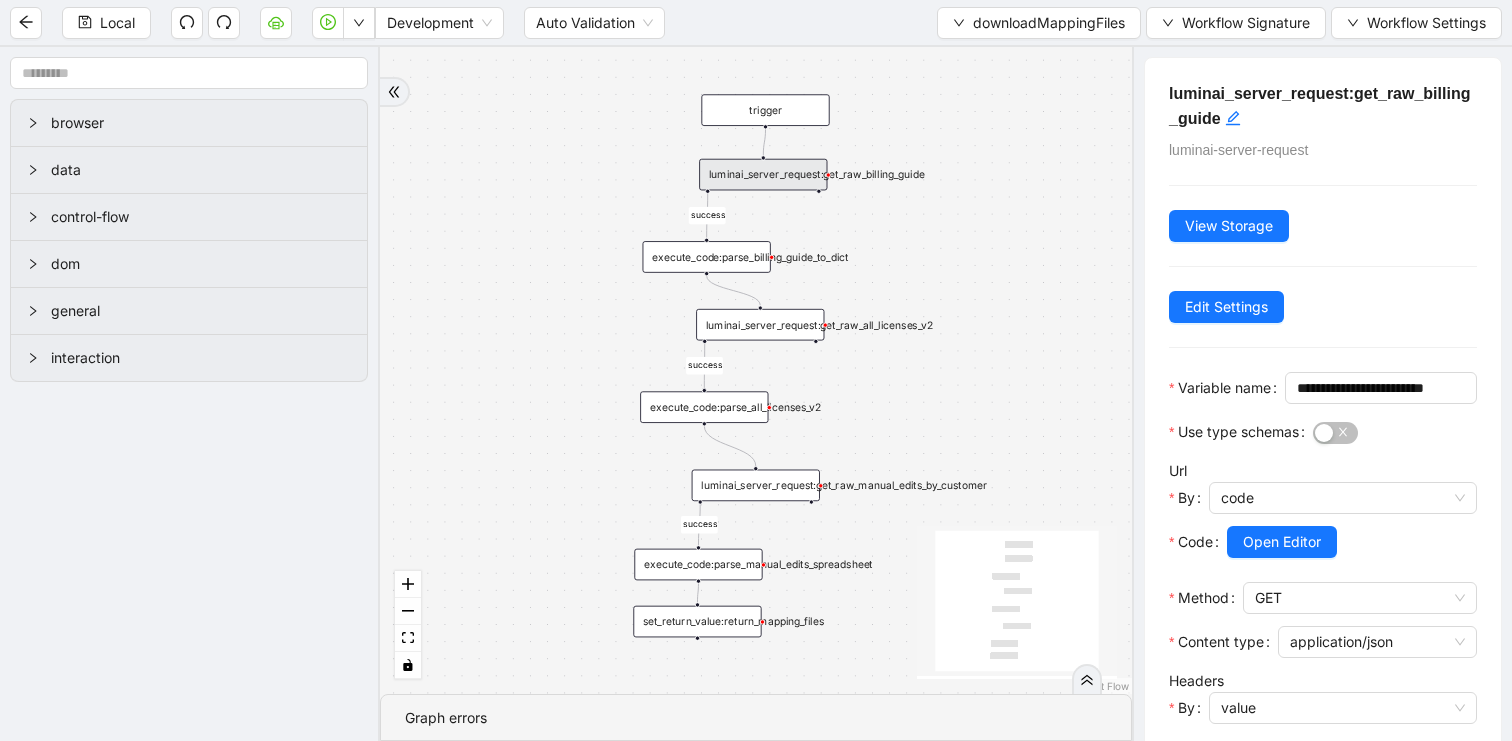 click on "success success success trigger luminai_server_request:get_raw_billing_guide execute_code:parse_billing_guide_to_dict luminai_server_request:get_raw_all_licenses_v2 execute_code:parse_all_licenses_v2 luminai_server_request:get_raw_manual_edits_by_customer execute_code:parse_manual_edits_spreadsheet set_return_value:return_mapping_files" at bounding box center (756, 370) 